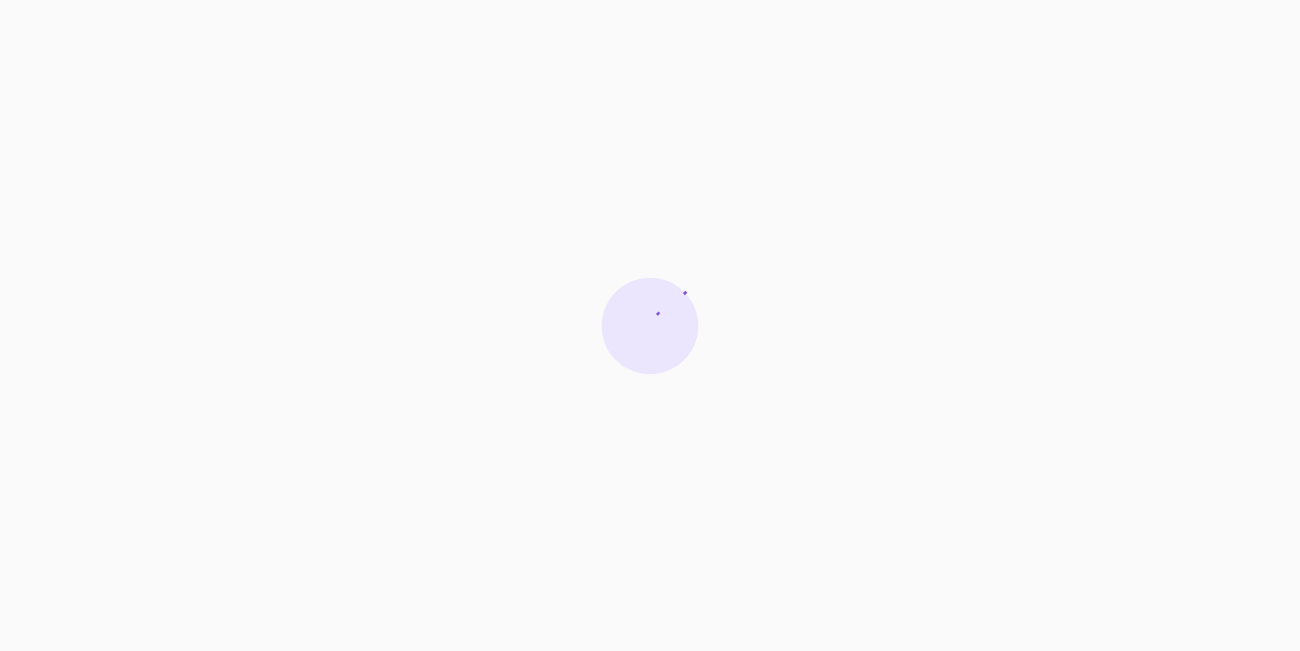 scroll, scrollTop: 0, scrollLeft: 0, axis: both 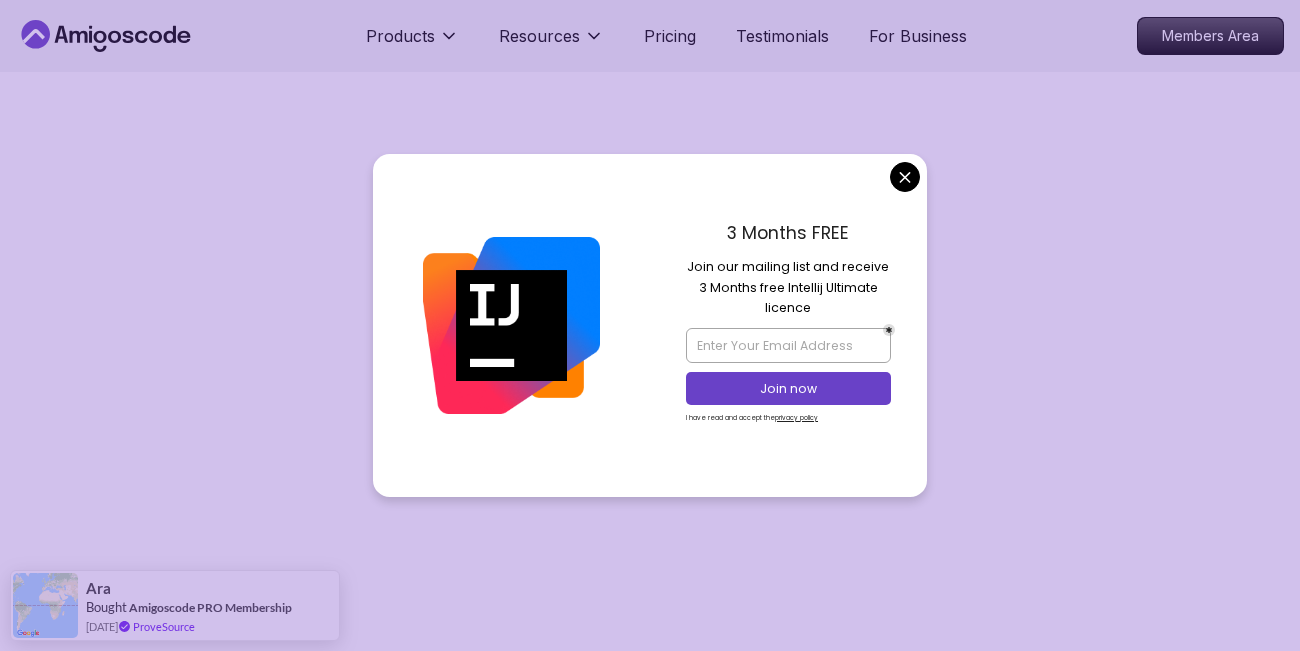 click on "Products Resources Pricing Testimonials For Business Members Area Products Resources Pricing Testimonials For Business Members Area The One-Stop Platform for   Developers Get unlimited access to coding   courses ,   Quizzes ,   Builds  and   Tools . Start your journey or level up your career with Amigoscode today! Start for Free Check Courses JOIN OUR NEWSLETTER We'll send you a nice letter once per week. No spam. Submit PRODUCTS Portfolly Courses Builds soon Bootcamp Roadmaps Textbook RESOURCES Team Blogs Newsletter Community QUICK LINKS Pricing Testimonials Merch Support Legal Terms Privacy Assalamualaikum 👋 © 2025 Amigoscode. All rights reserved. hello@amigoscode.com © 2025 Amigoscode. All rights reserved.
Ara Bought   Amigoscode PRO Membership 12 days ago     ProveSource" at bounding box center (650, 849) 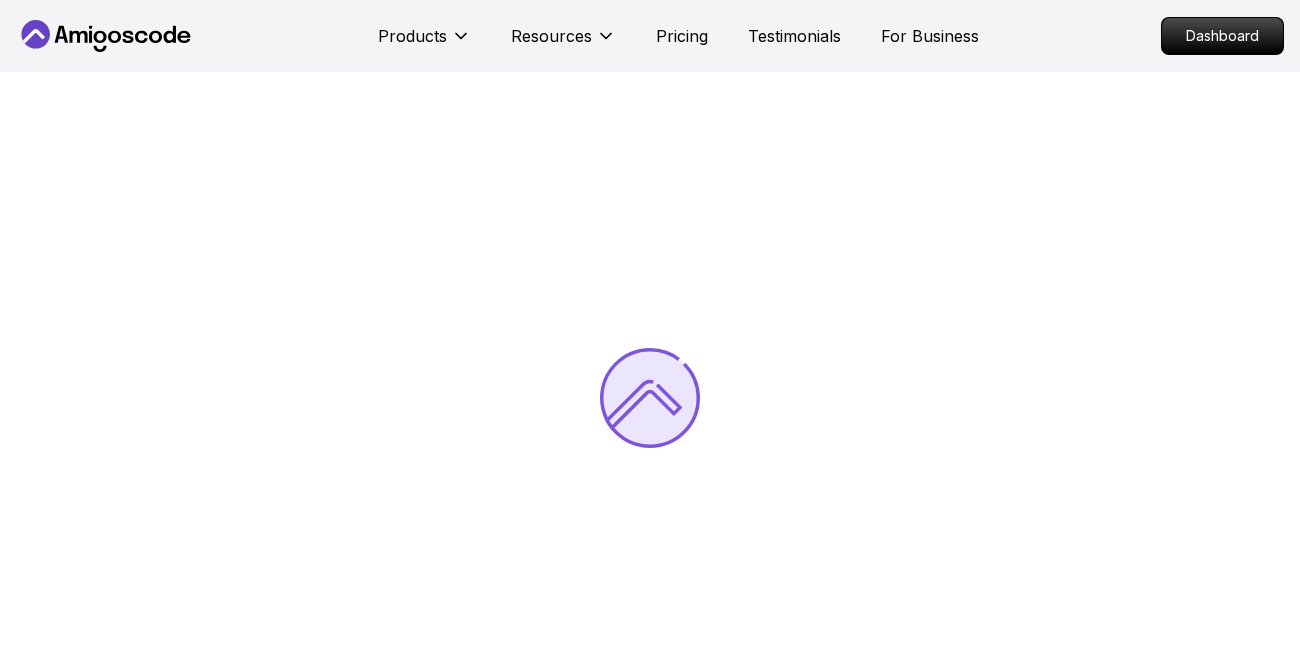 scroll, scrollTop: 0, scrollLeft: 0, axis: both 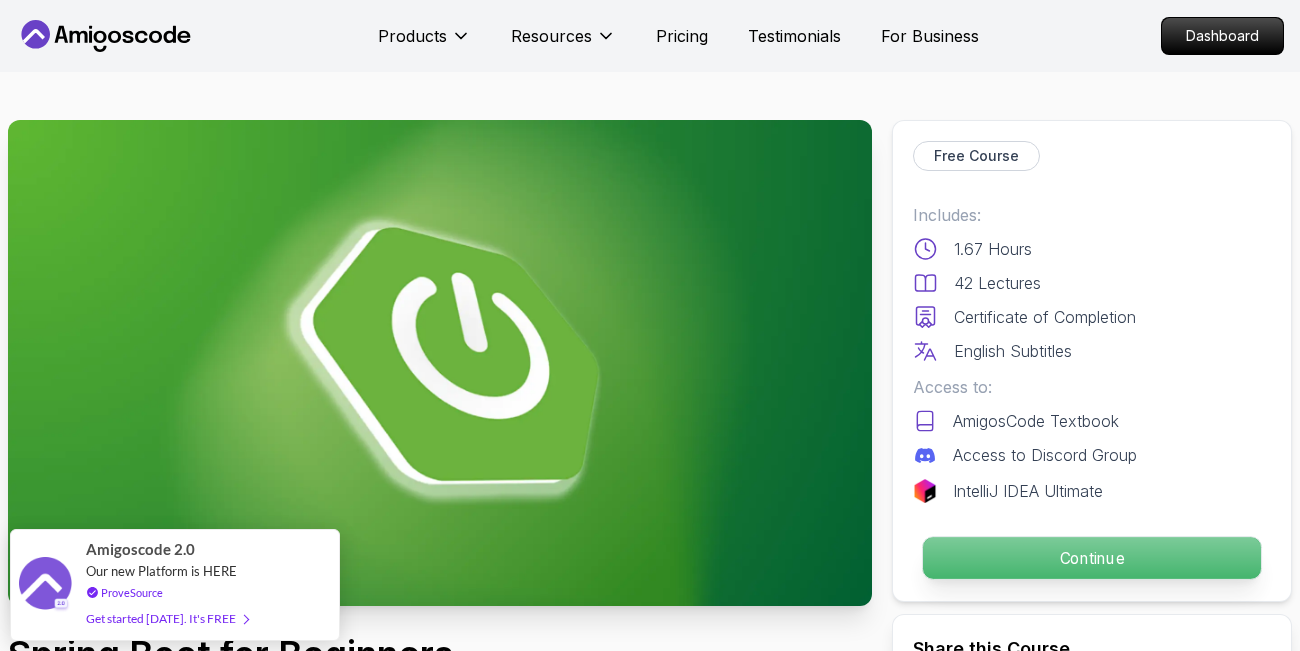 click on "Continue" at bounding box center (1092, 558) 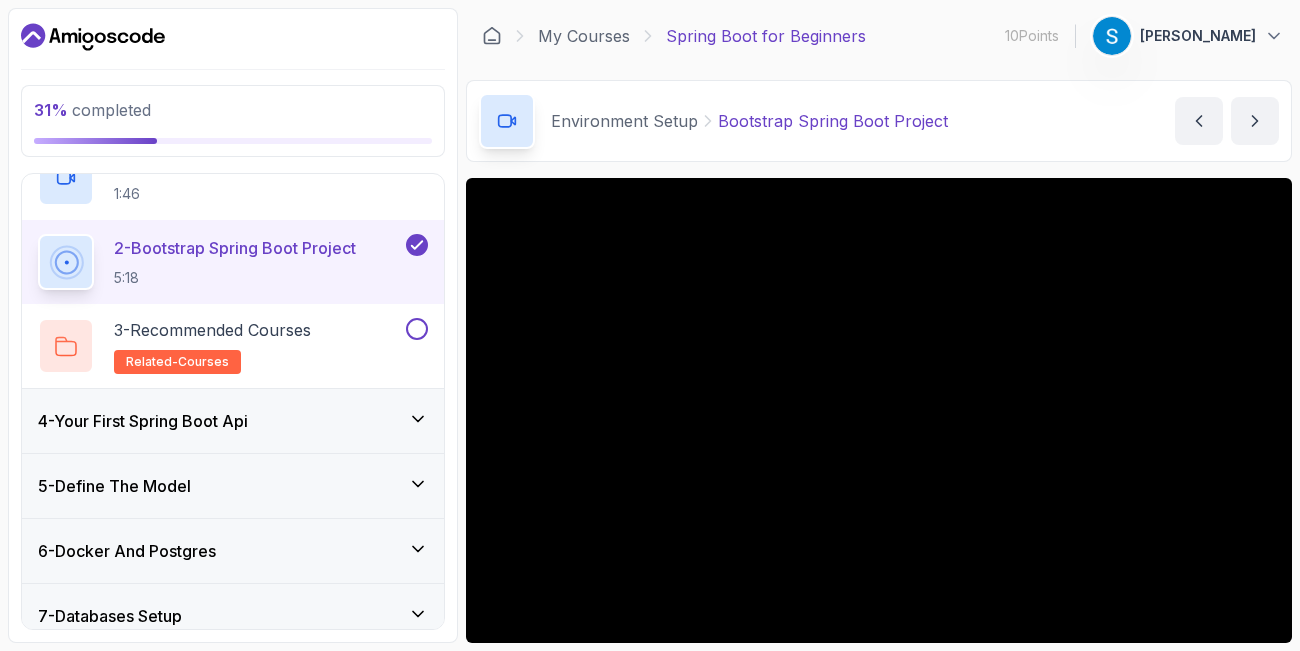 scroll, scrollTop: 218, scrollLeft: 0, axis: vertical 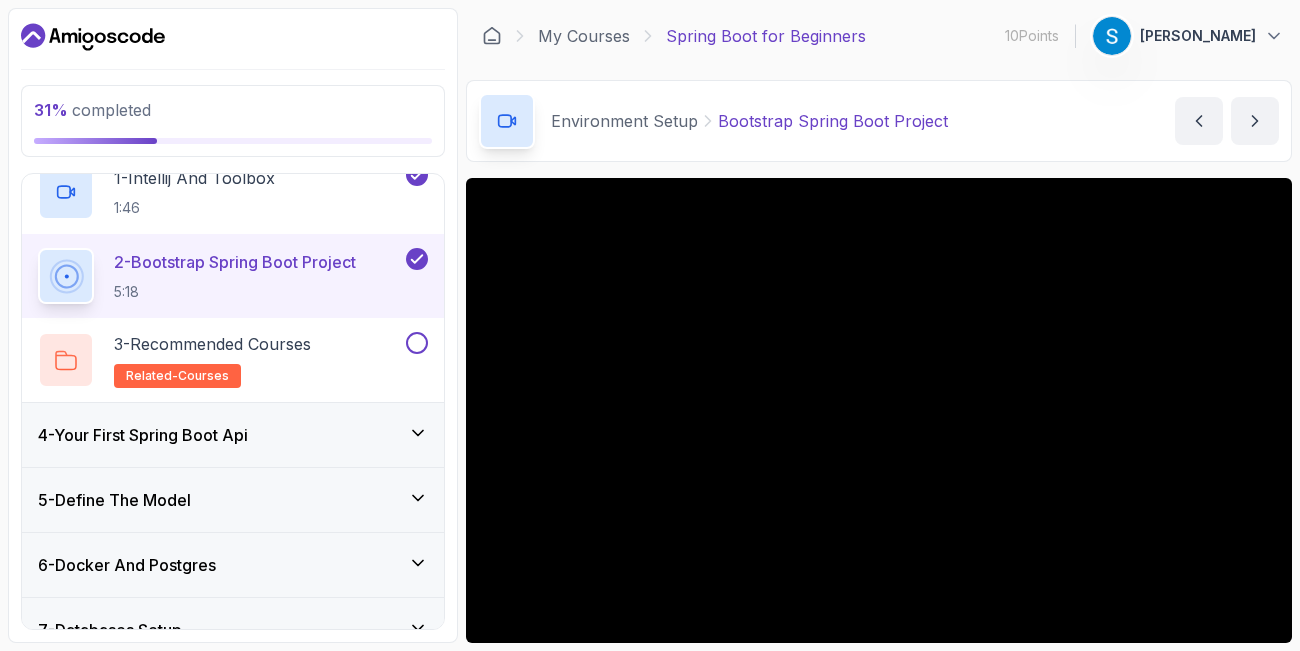 click 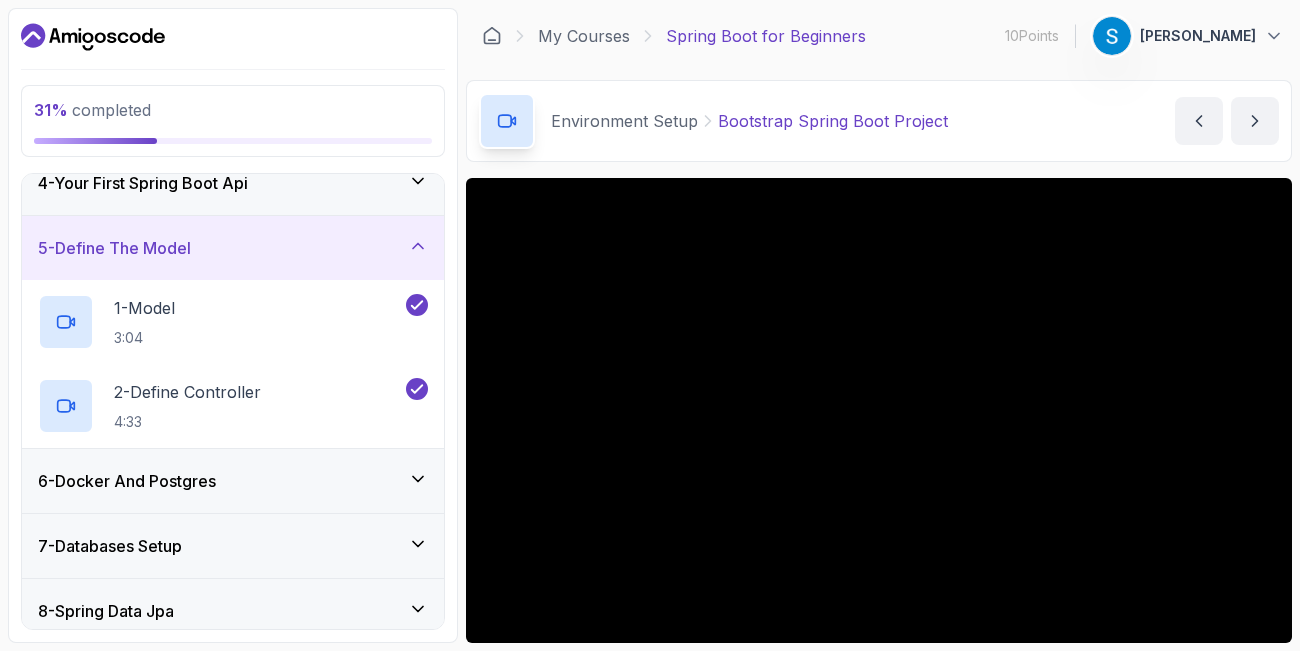 scroll, scrollTop: 207, scrollLeft: 0, axis: vertical 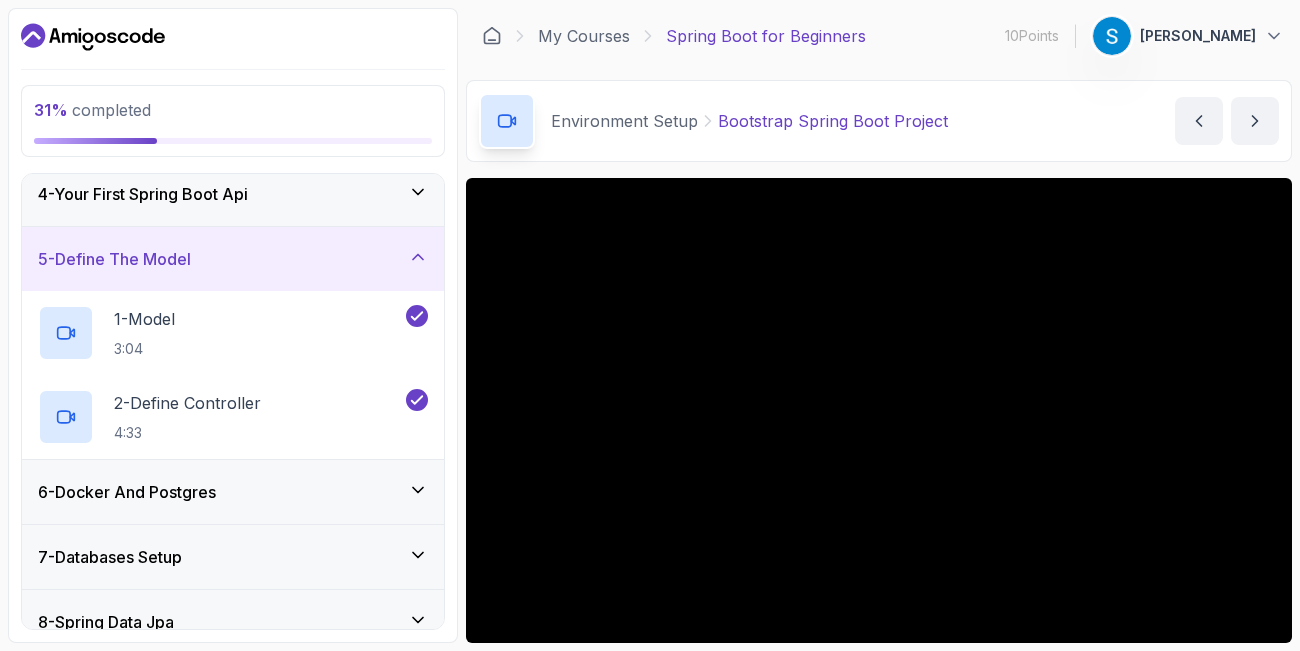 click 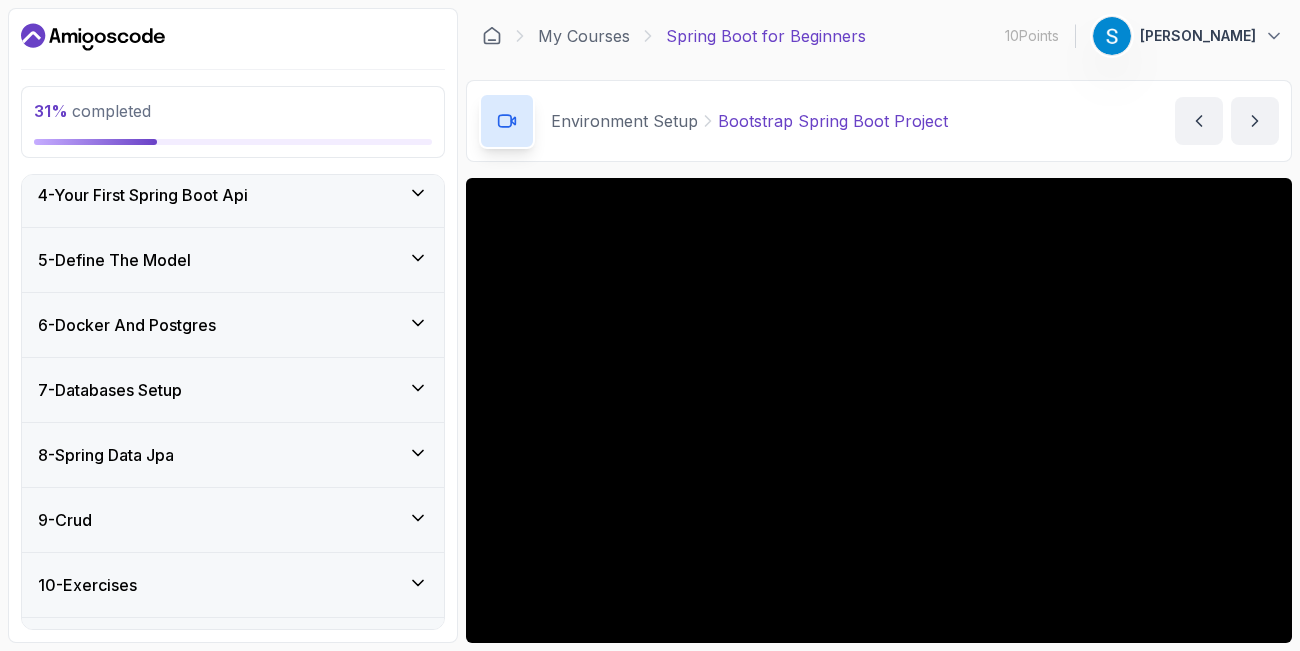 click on "6  -  Docker And Postgres" at bounding box center [127, 325] 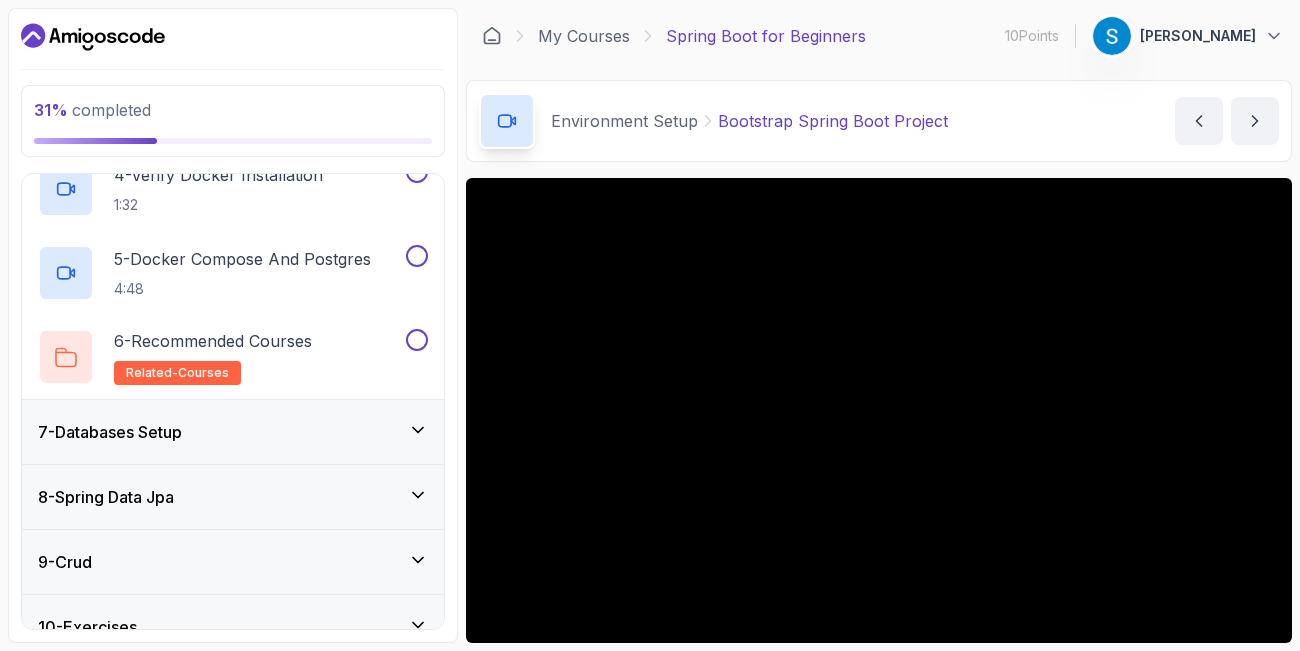 scroll, scrollTop: 656, scrollLeft: 0, axis: vertical 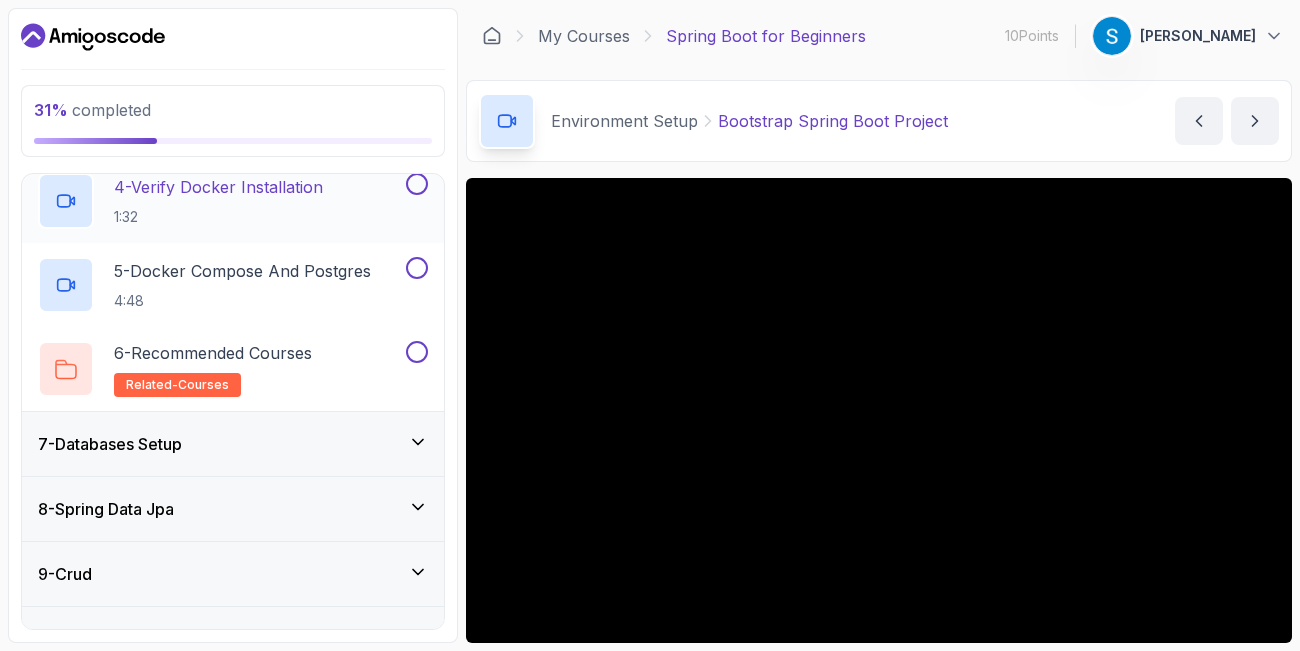 click on "4  -  Verify Docker Installation 1:32" at bounding box center (220, 201) 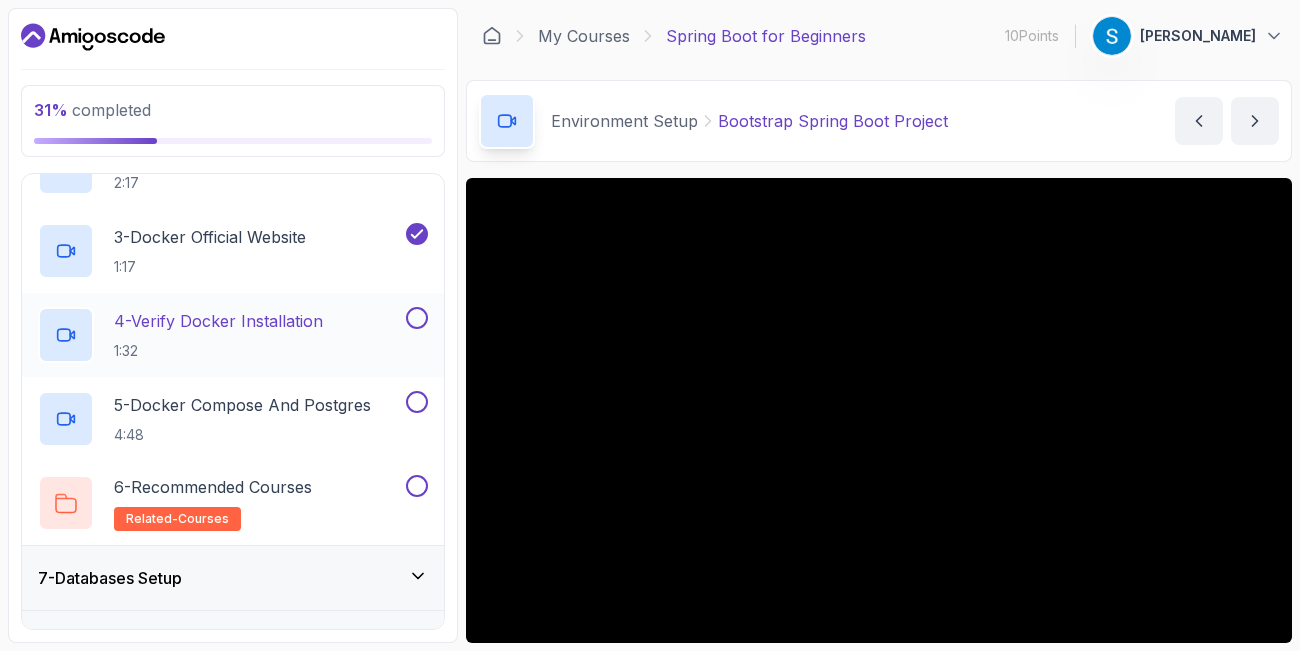 scroll, scrollTop: 497, scrollLeft: 0, axis: vertical 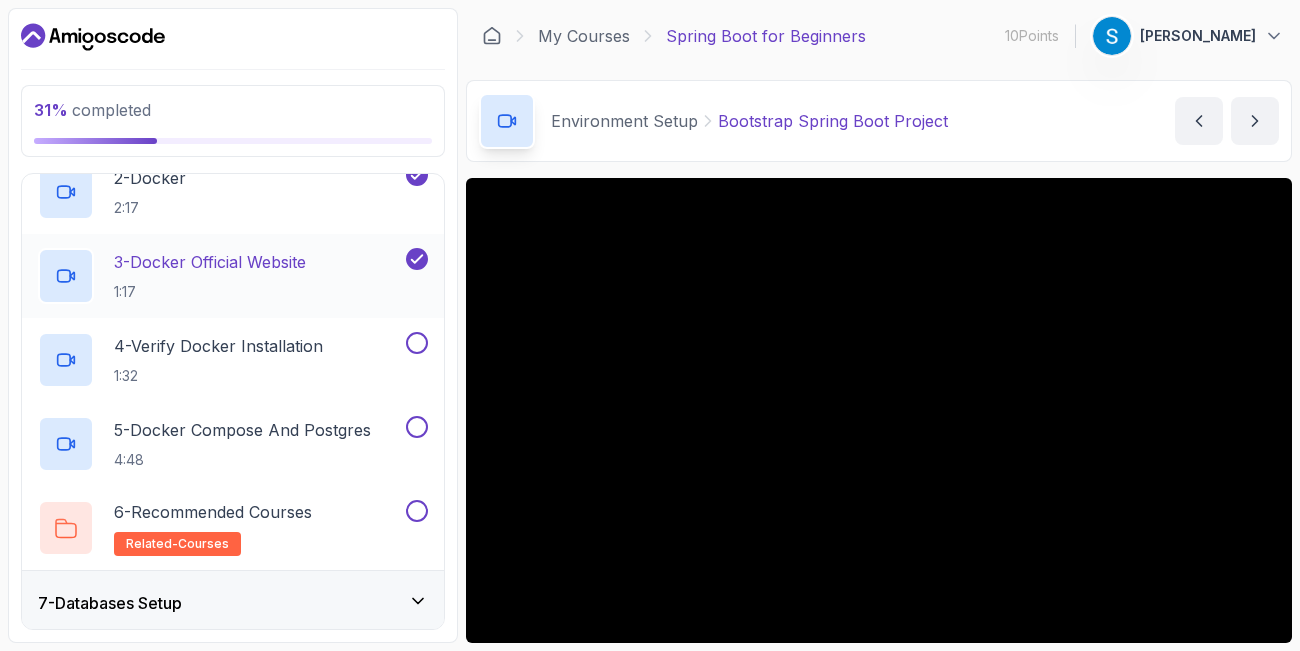 click on "3  -  Docker Official Website" at bounding box center (210, 262) 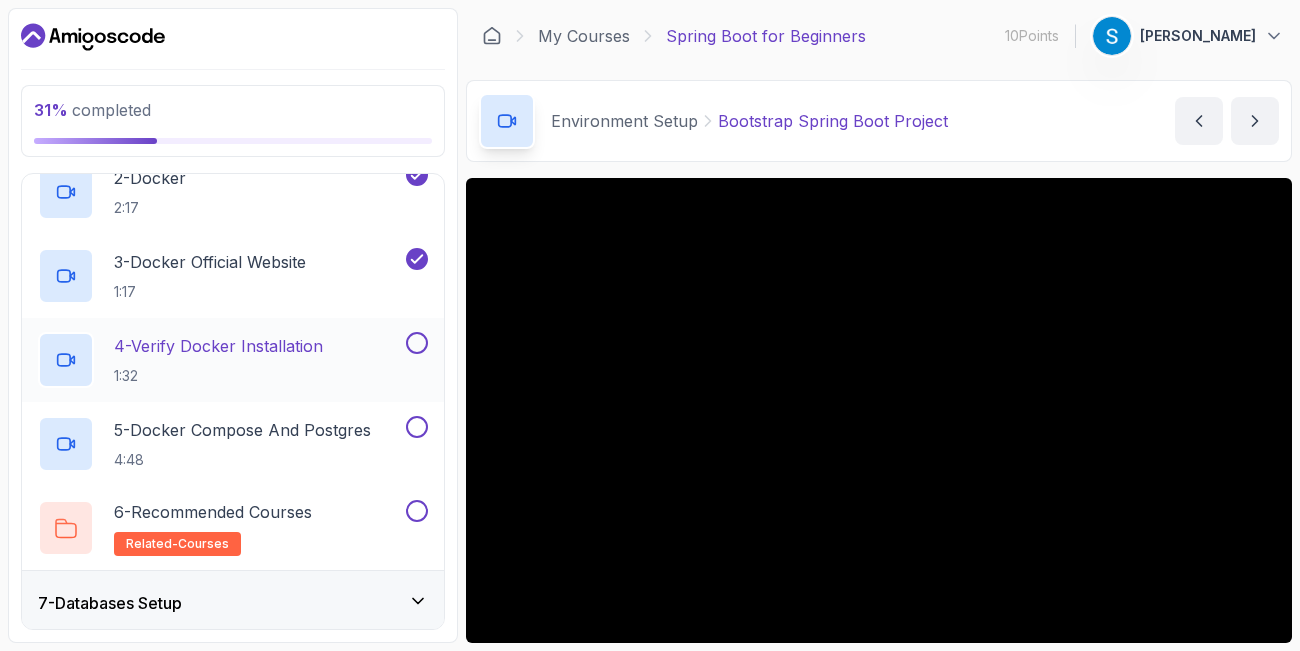 click on "4  -  Verify Docker Installation 1:32" at bounding box center (218, 360) 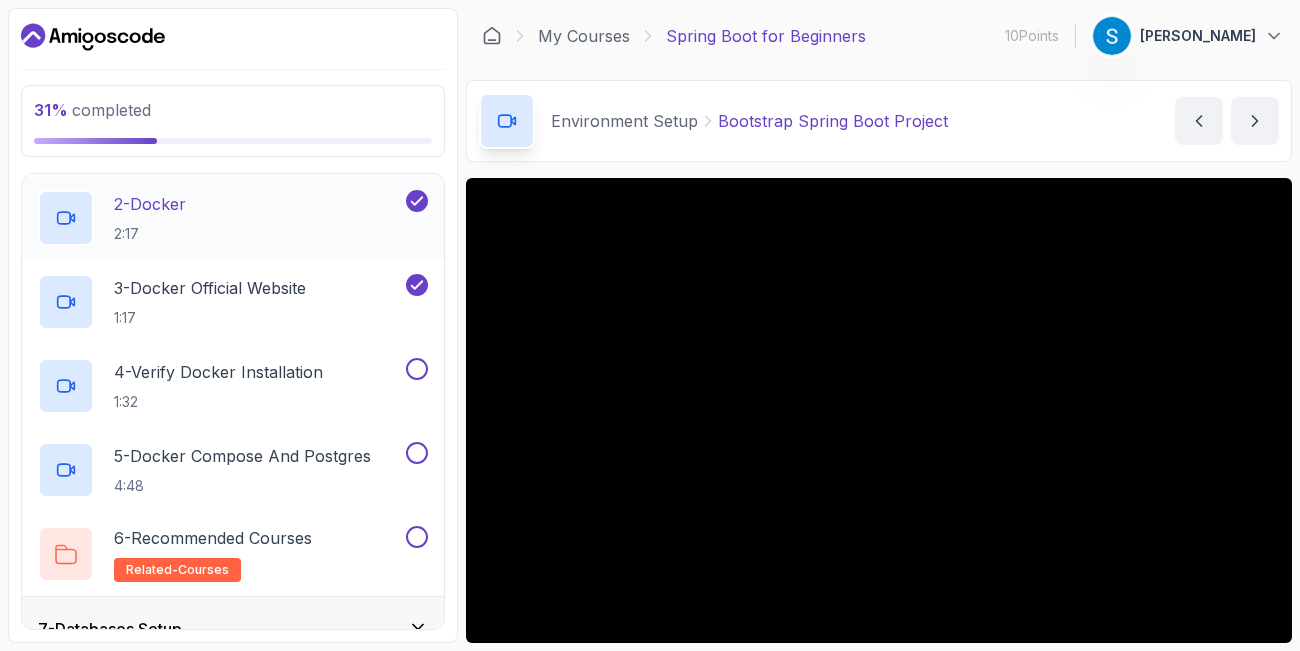 scroll, scrollTop: 360, scrollLeft: 0, axis: vertical 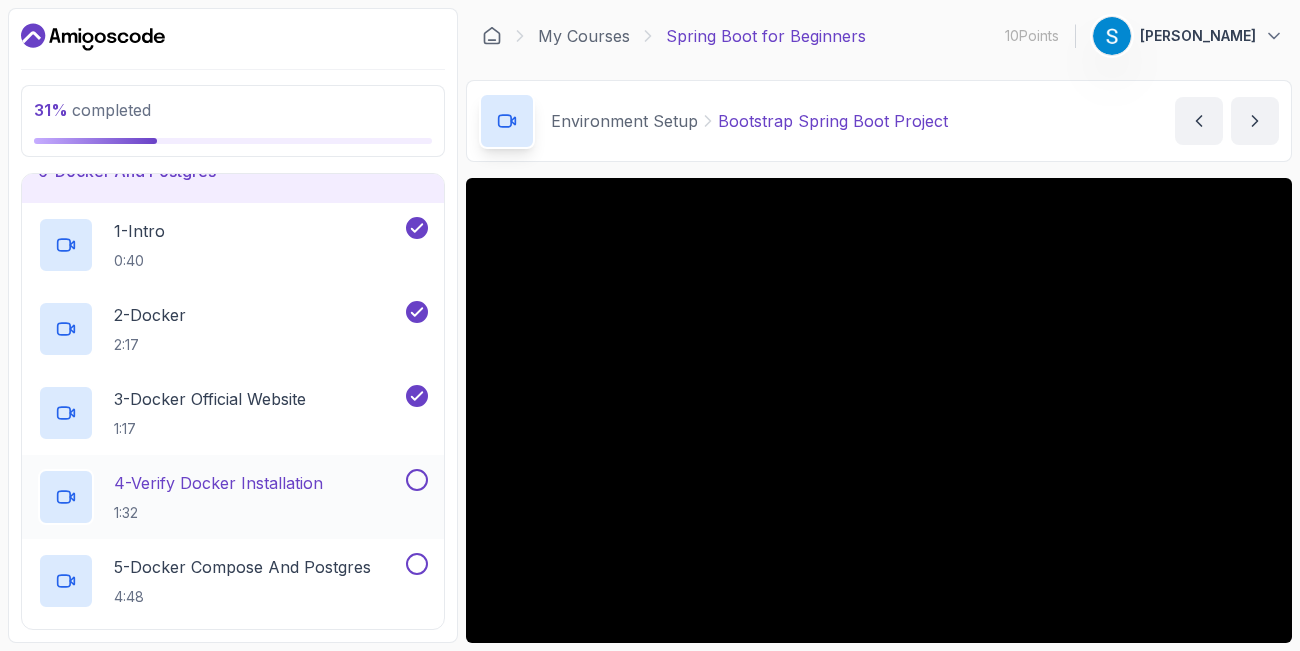 click on "4  -  Verify Docker Installation" at bounding box center [218, 483] 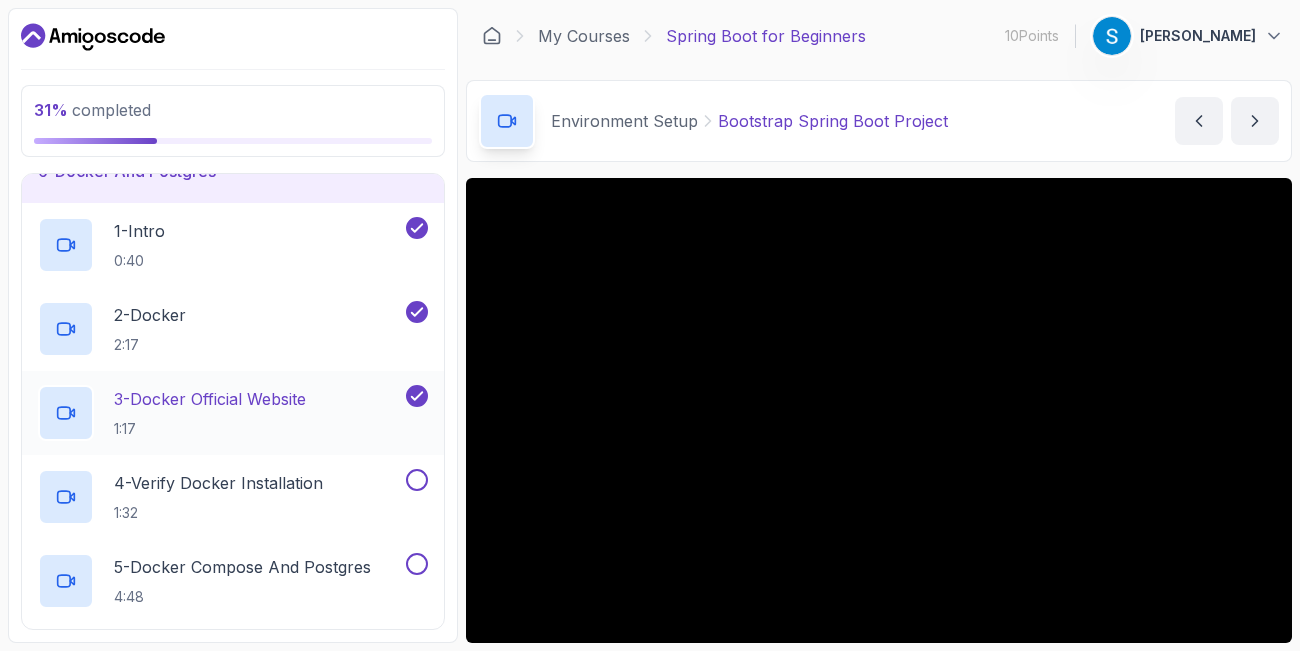 drag, startPoint x: 161, startPoint y: 489, endPoint x: 103, endPoint y: 431, distance: 82.02438 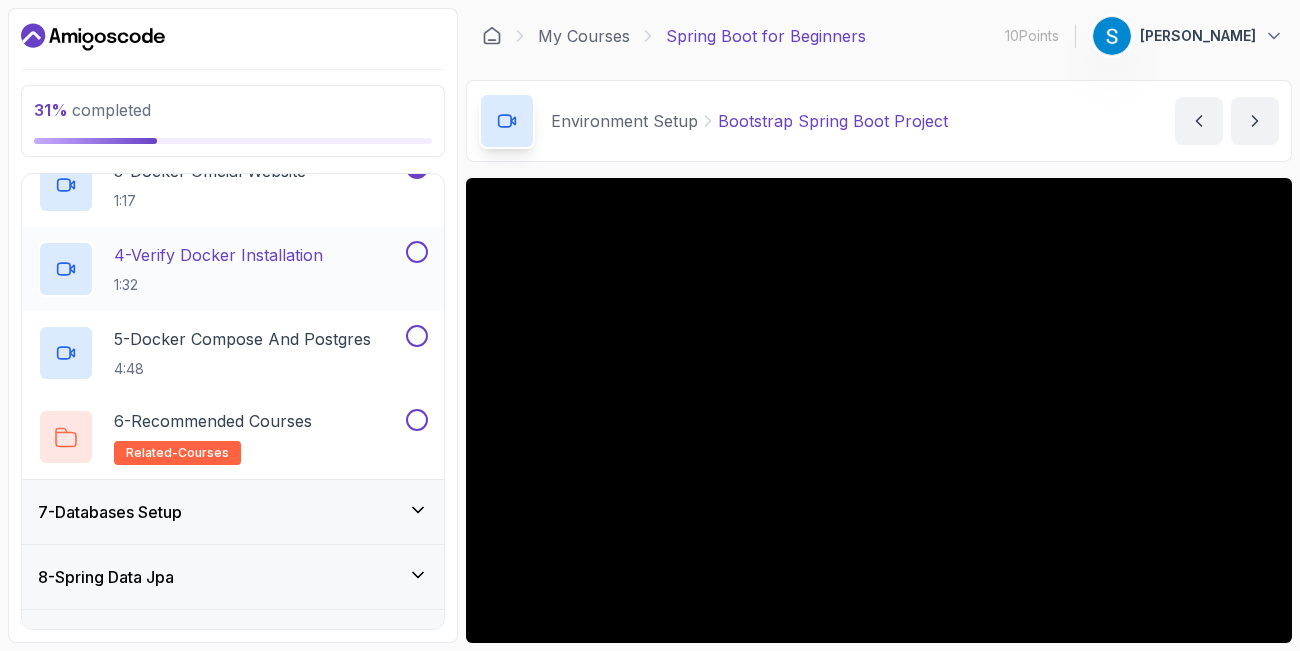 scroll, scrollTop: 468, scrollLeft: 0, axis: vertical 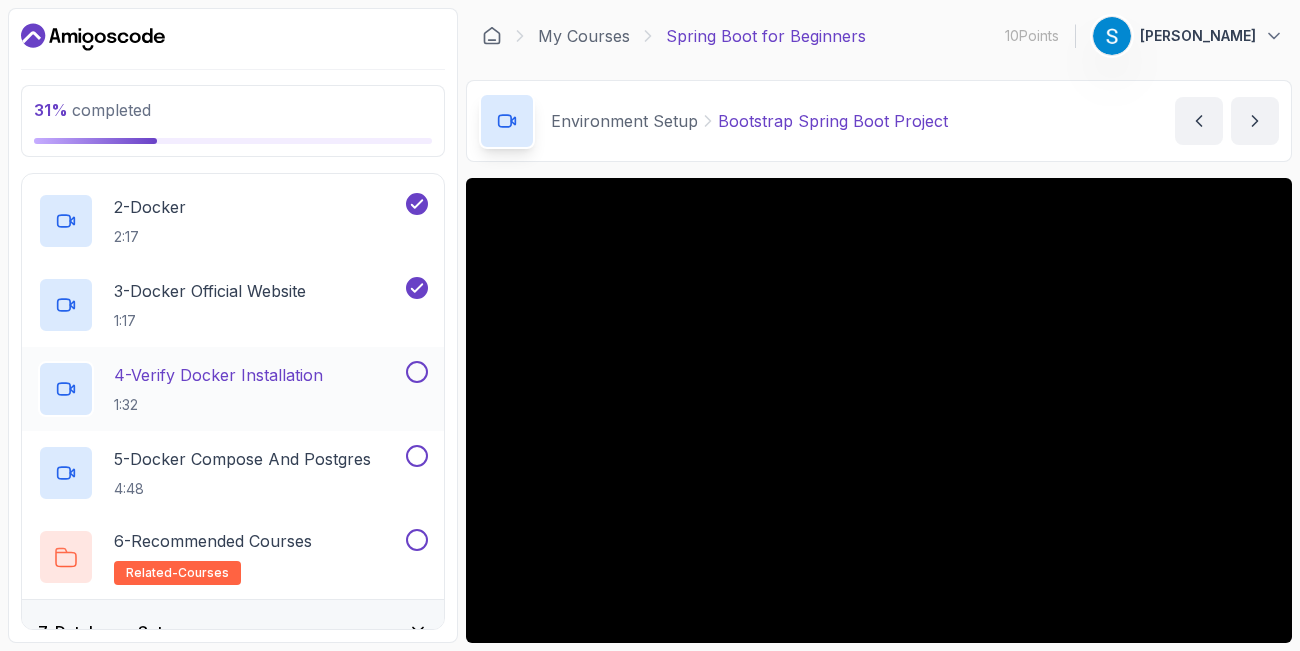 click on "4  -  Verify Docker Installation" at bounding box center [218, 375] 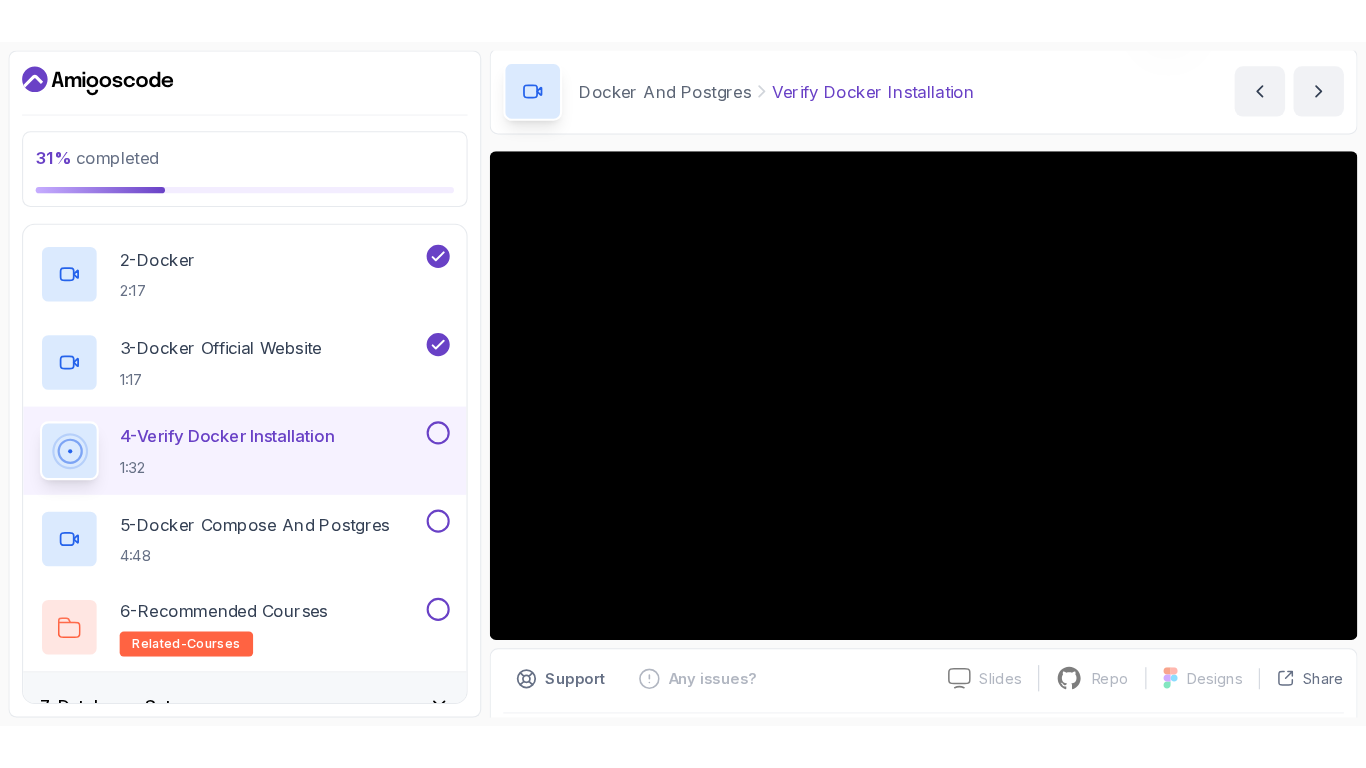 scroll, scrollTop: 60, scrollLeft: 0, axis: vertical 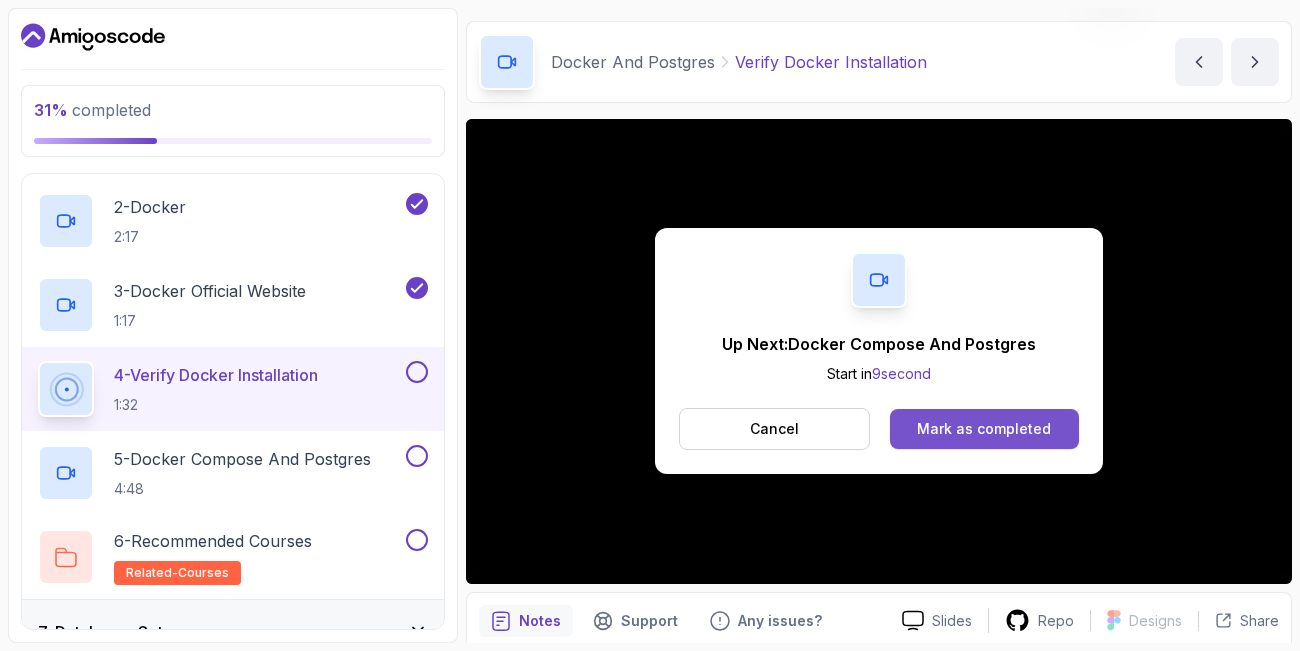 click on "Mark as completed" at bounding box center (984, 429) 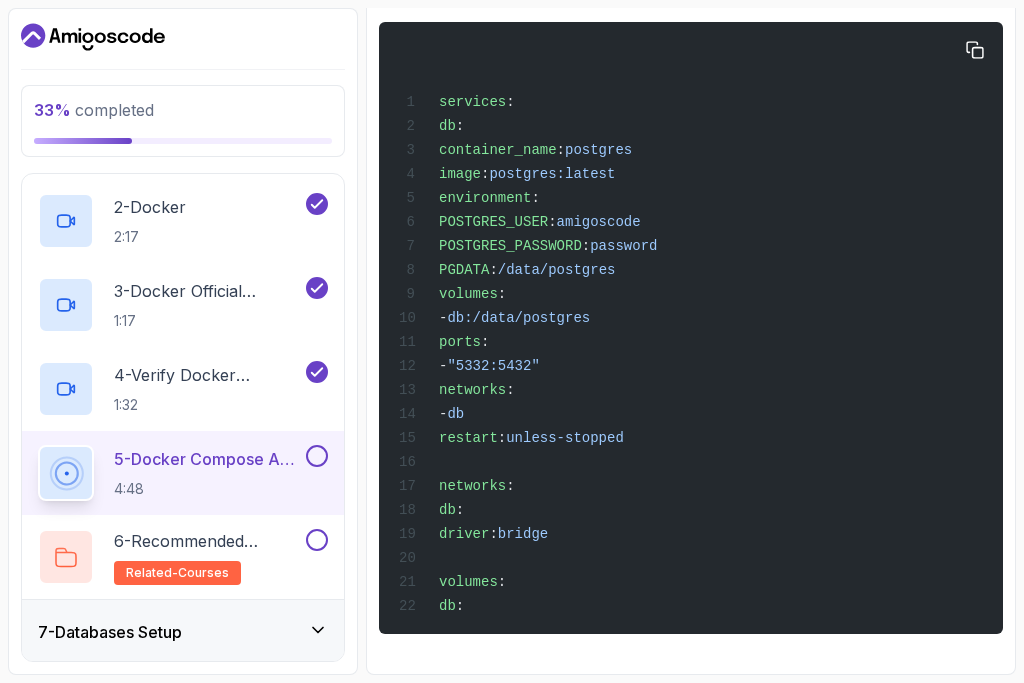 scroll, scrollTop: 714, scrollLeft: 0, axis: vertical 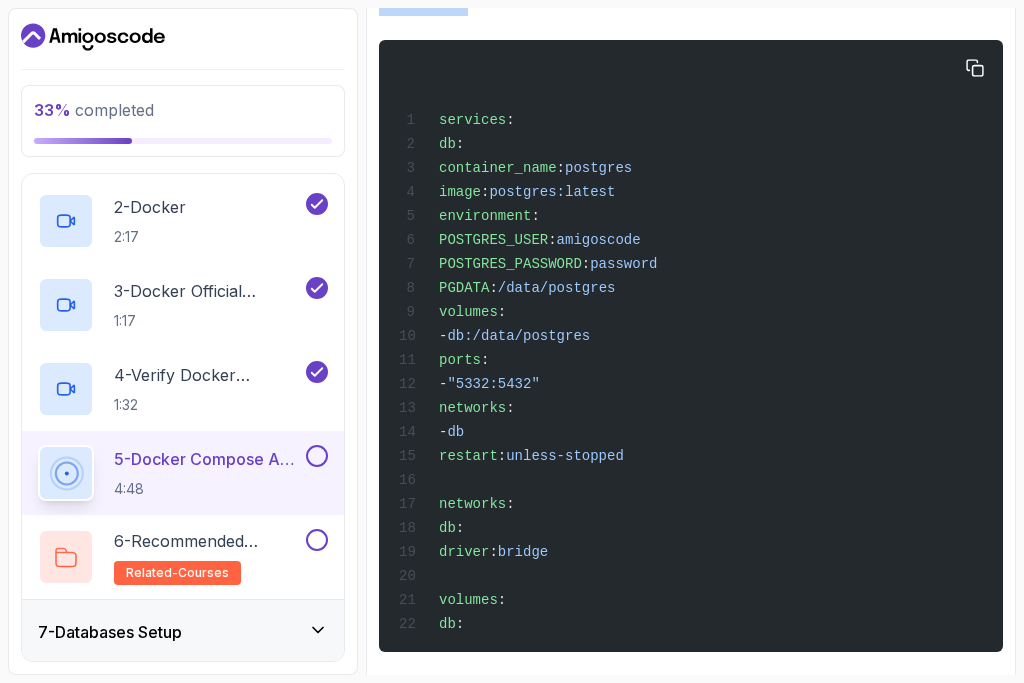 drag, startPoint x: 417, startPoint y: 563, endPoint x: 377, endPoint y: 4, distance: 560.4293 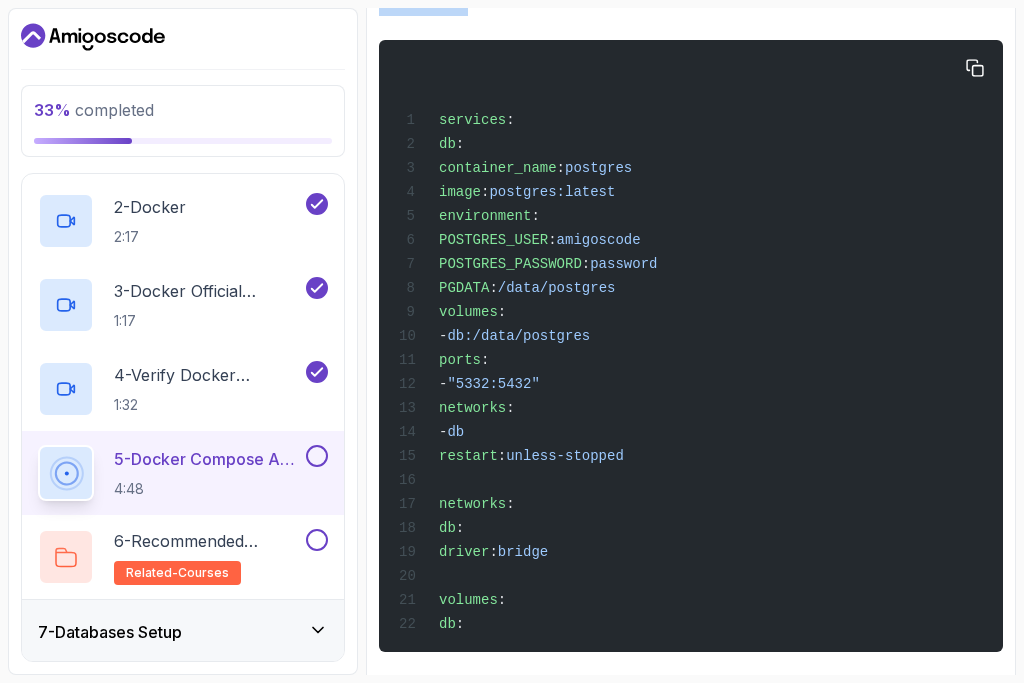 click on "services :
db :
container_name :  postgres
image :  postgres:latest
environment :
POSTGRES_USER :  amigoscode
POSTGRES_PASSWORD :  password
PGDATA :  /data/postgres
volumes :
-  db:/data/postgres
ports :
-  "5332:5432"
networks :
-  db
restart :  unless-stopped
networks :
db :
driver :  bridge
volumes :
db :" at bounding box center [691, 346] 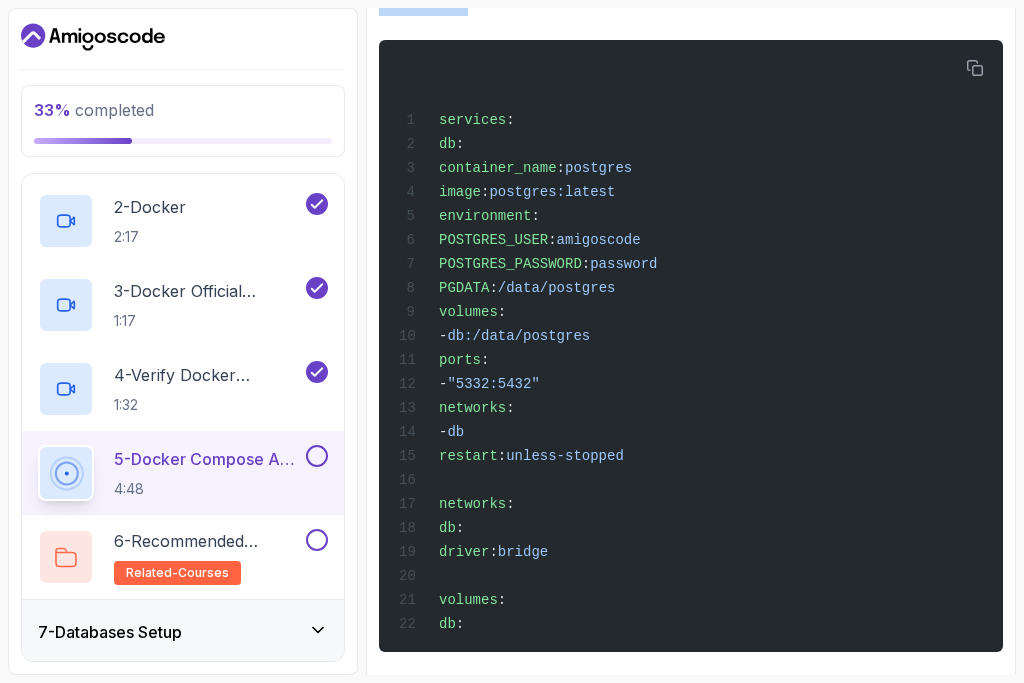 scroll, scrollTop: 670, scrollLeft: 0, axis: vertical 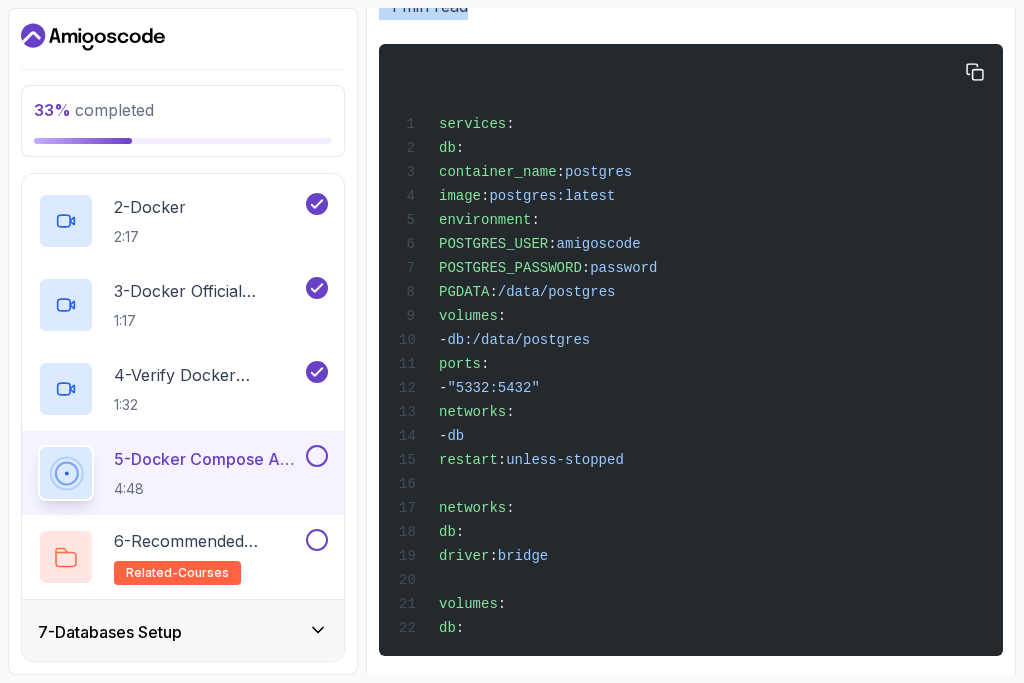 copy on "~1 min read" 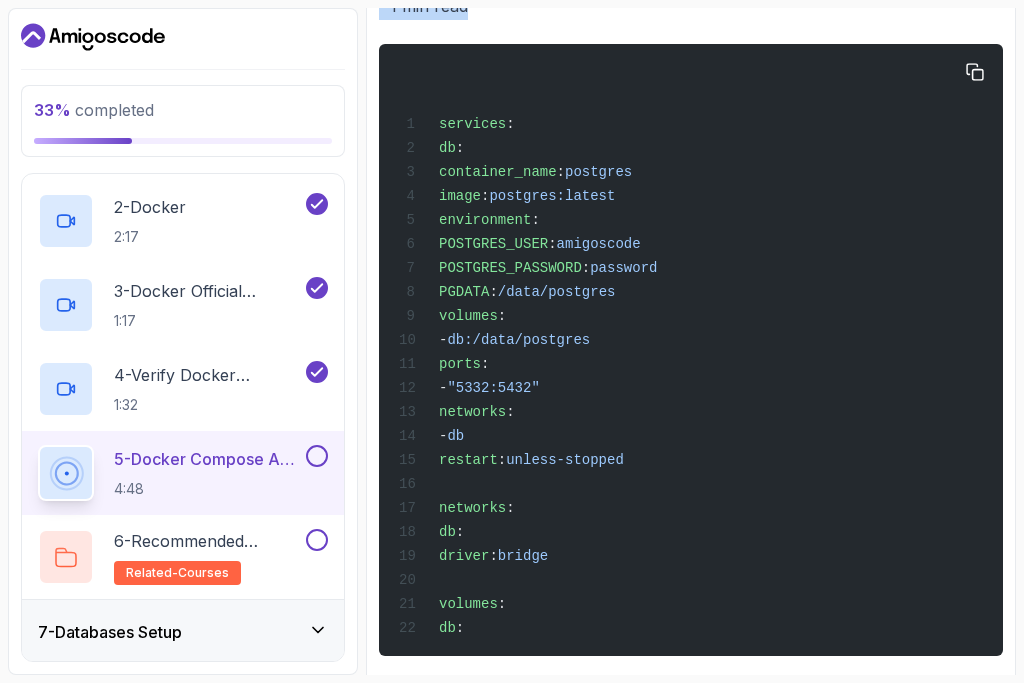 click on "services :
db :
container_name :  postgres
image :  postgres:latest
environment :
POSTGRES_USER :  amigoscode
POSTGRES_PASSWORD :  password
PGDATA :  /data/postgres
volumes :
-  db:/data/postgres
ports :
-  "5332:5432"
networks :
-  db
restart :  unless-stopped
networks :
db :
driver :  bridge
volumes :
db :" at bounding box center [691, 350] 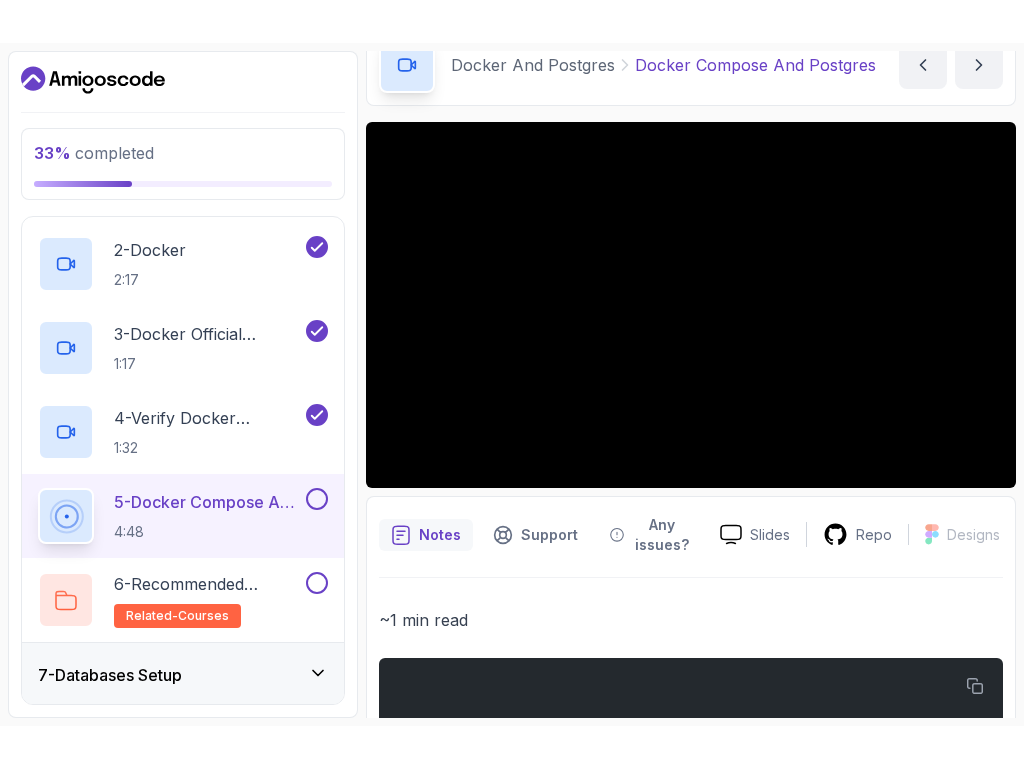 scroll, scrollTop: 120, scrollLeft: 0, axis: vertical 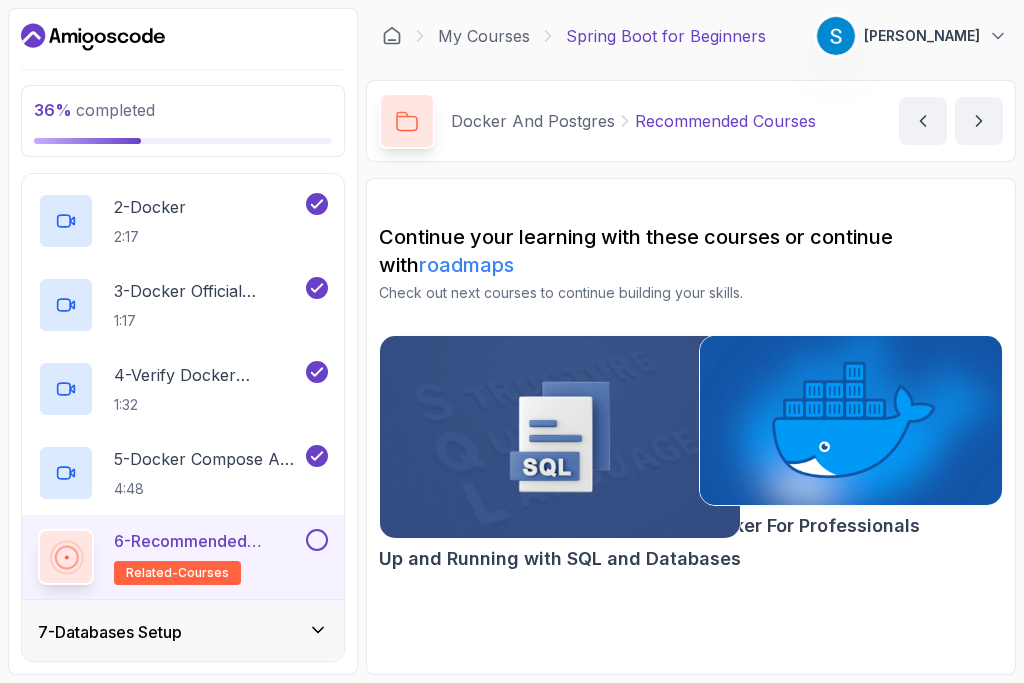 click at bounding box center [850, 420] 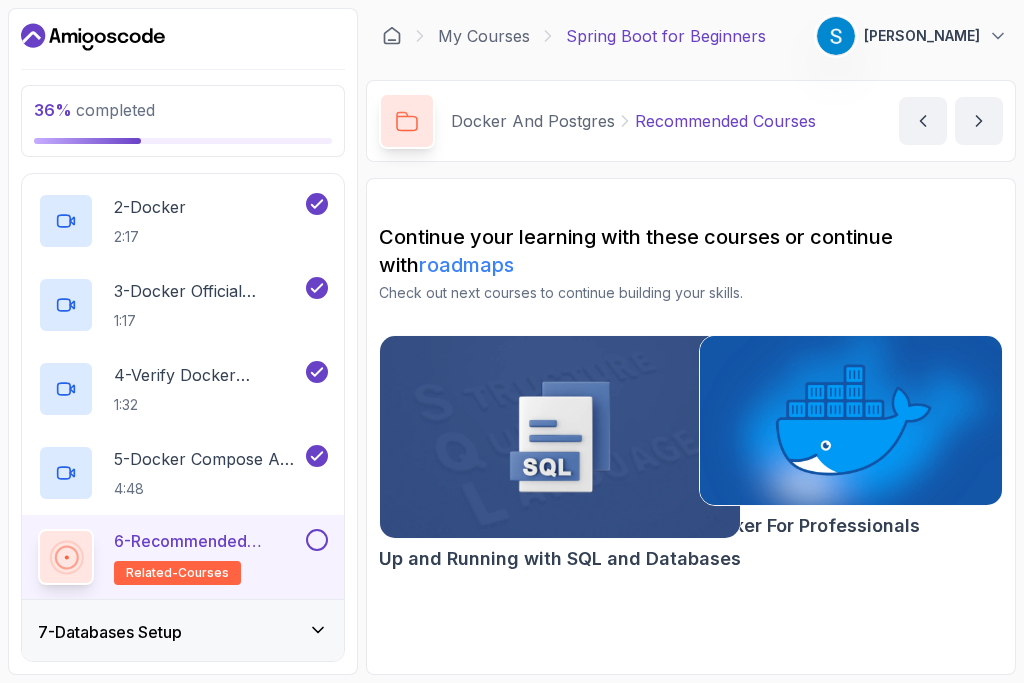 click 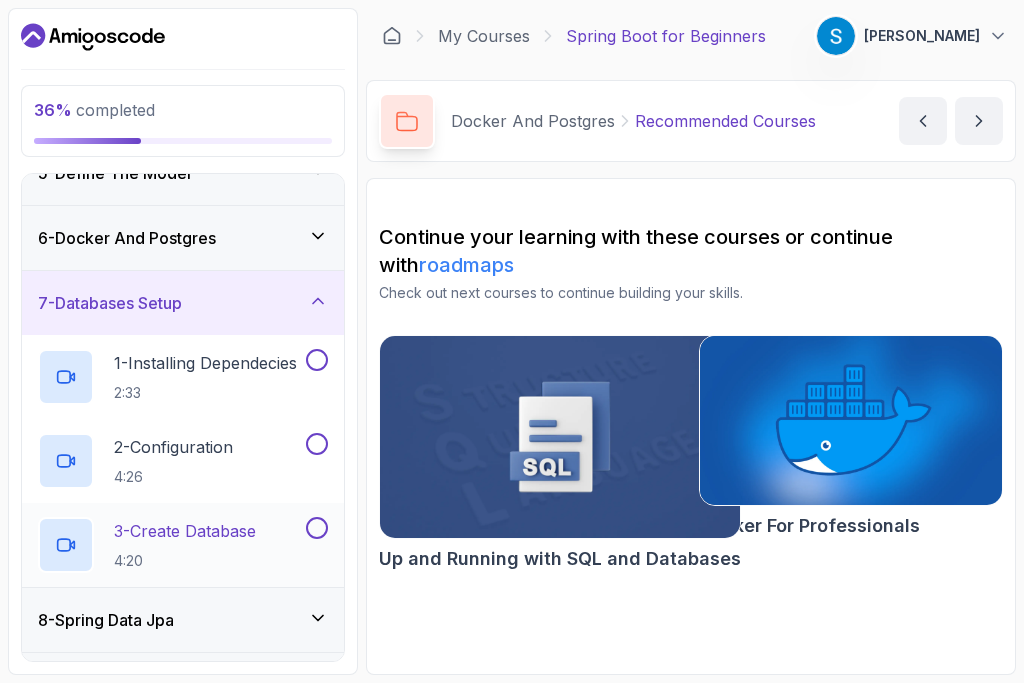 scroll, scrollTop: 413, scrollLeft: 0, axis: vertical 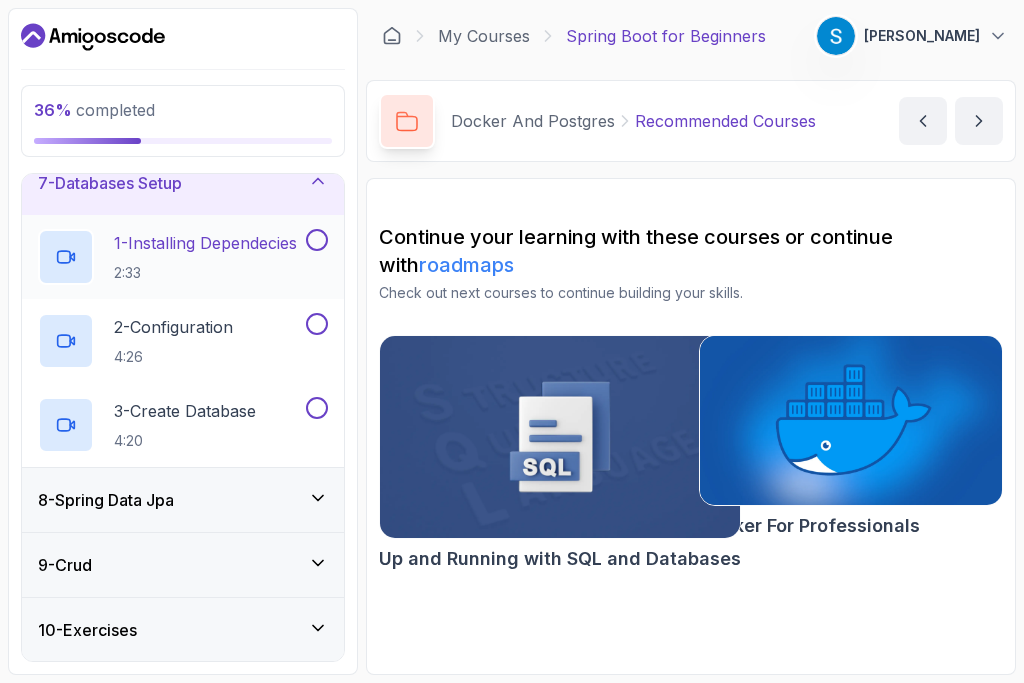 click on "1  -  Installing Dependecies" at bounding box center (205, 243) 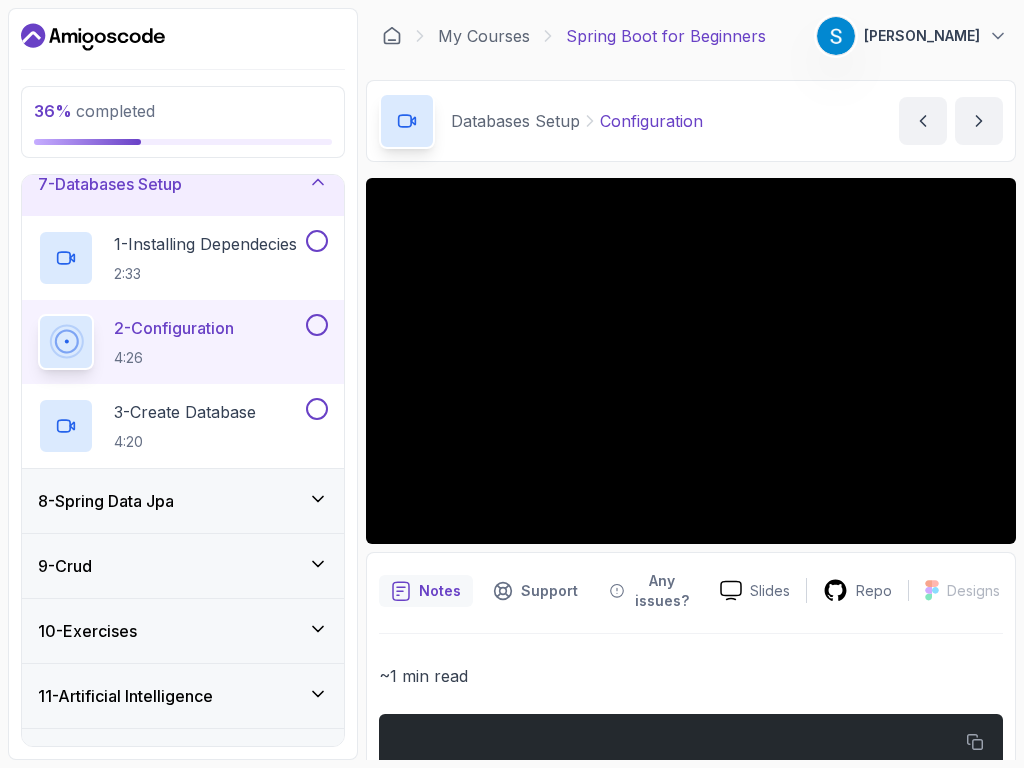 click at bounding box center (691, 361) 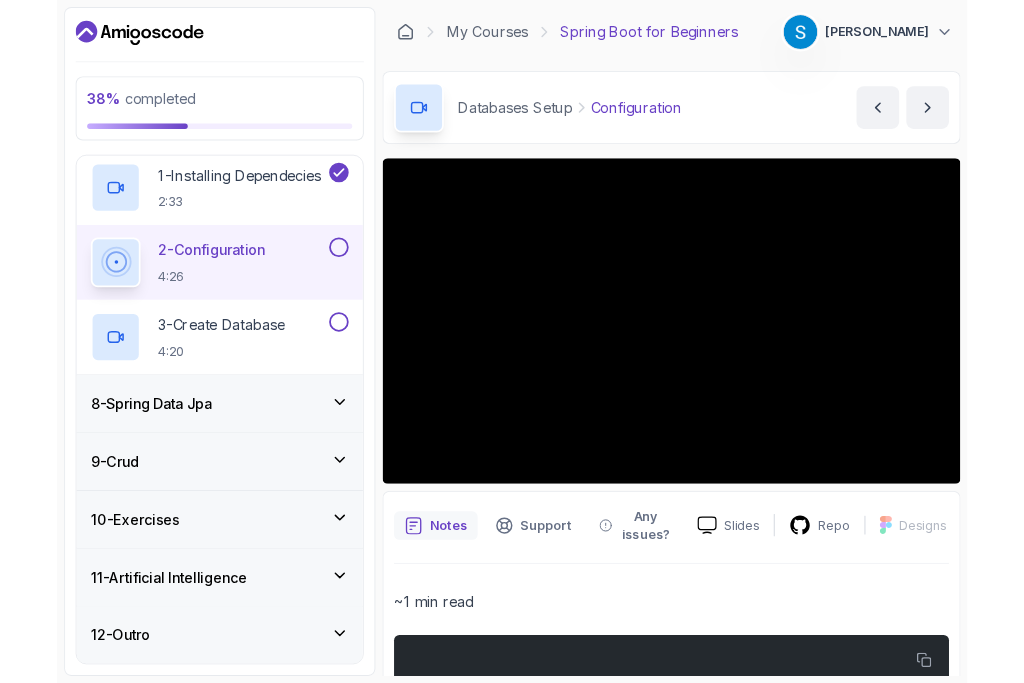scroll, scrollTop: 460, scrollLeft: 0, axis: vertical 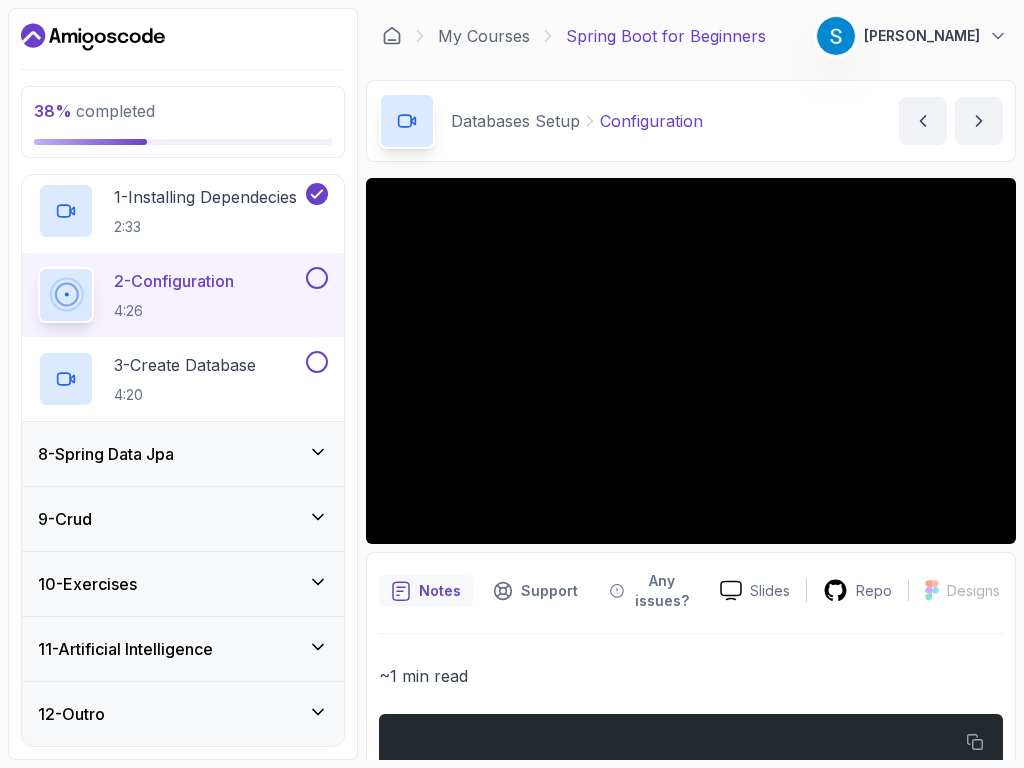 click on "spring.application.name =spring-boot
spring.datasource.url =jdbc:postgresql://localhost:5332/amigos
spring.datasource.username =amigoscode
spring.datasource.password =password
spring.datasource.driver-class-name =org.postgresql.Driver
spring.jpa.hibernate.ddl-auto =create-drop
spring.jpa.properties.hibernate.format_sql = true
spring.jpa.show-sql = true" at bounding box center [691, 864] 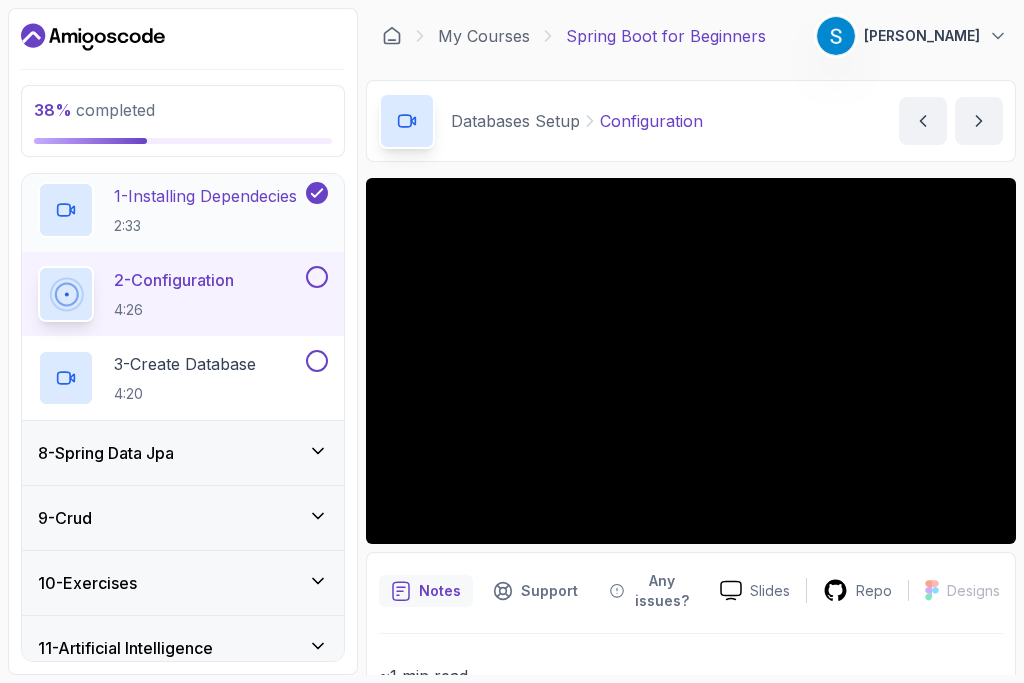click on "2:33" at bounding box center (205, 226) 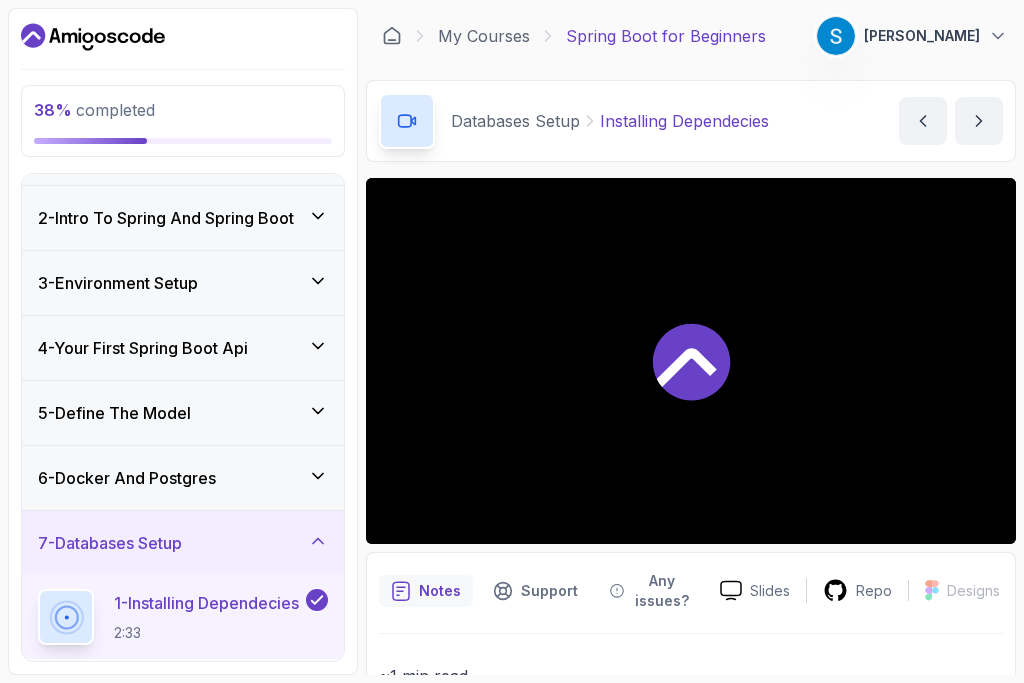 scroll, scrollTop: 52, scrollLeft: 0, axis: vertical 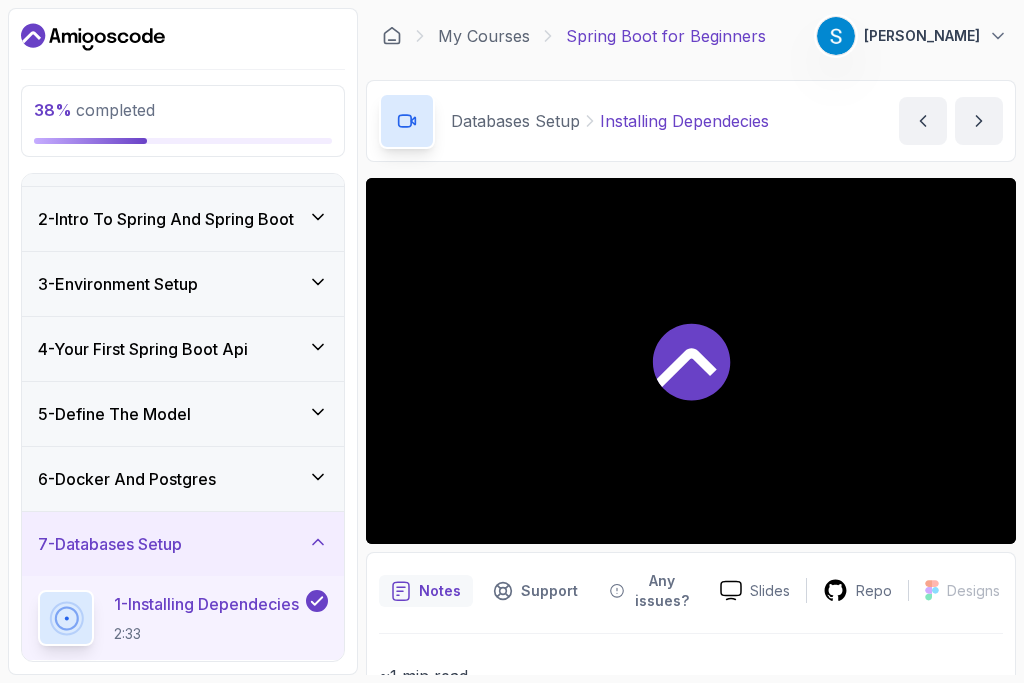click on "6  -  Docker And Postgres" at bounding box center [183, 479] 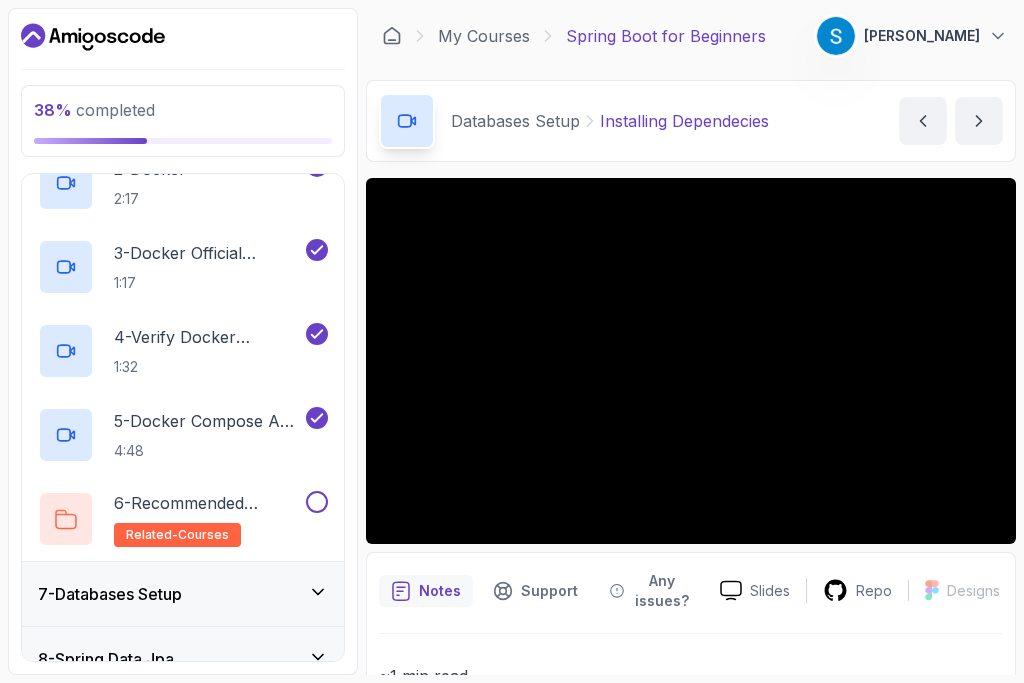 scroll, scrollTop: 504, scrollLeft: 0, axis: vertical 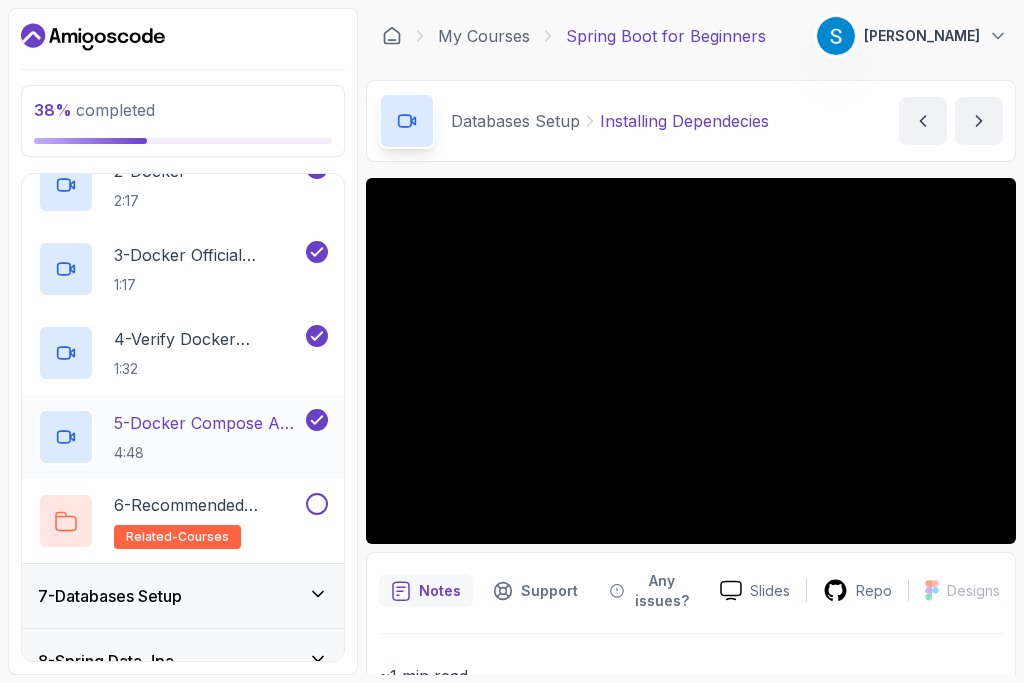 click on "4:48" at bounding box center (208, 453) 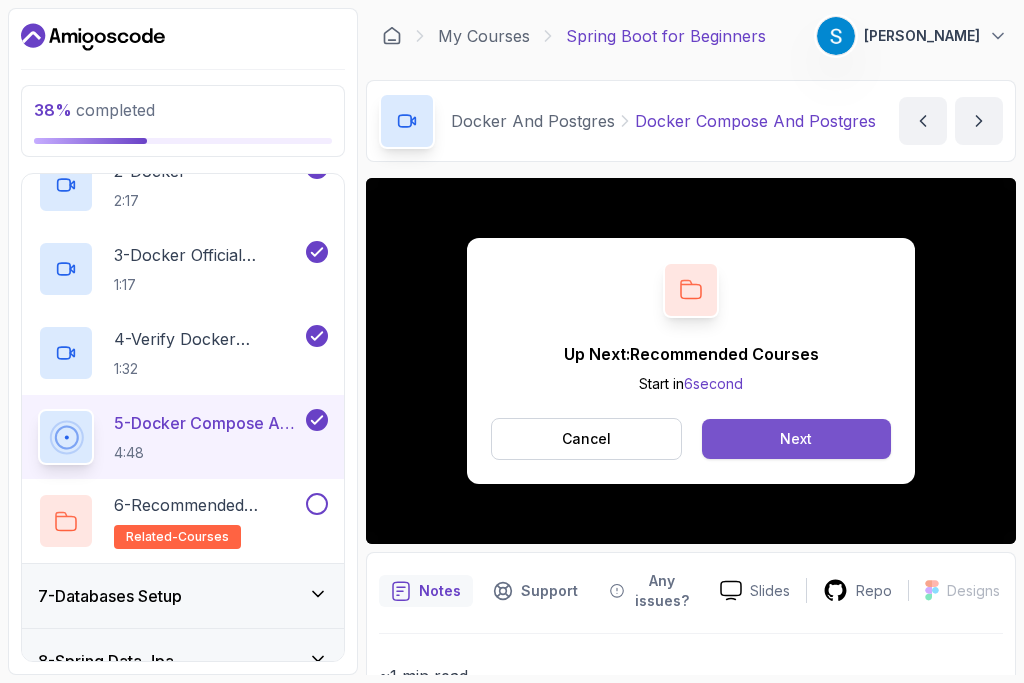 drag, startPoint x: 823, startPoint y: 445, endPoint x: 798, endPoint y: 447, distance: 25.079872 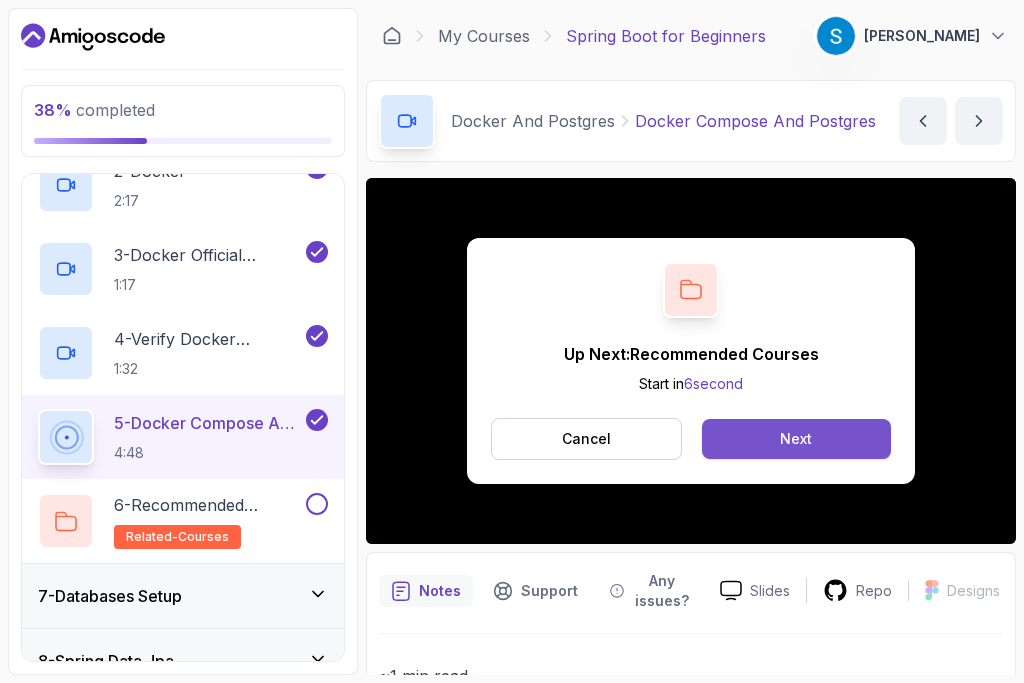 click on "Next" at bounding box center [796, 439] 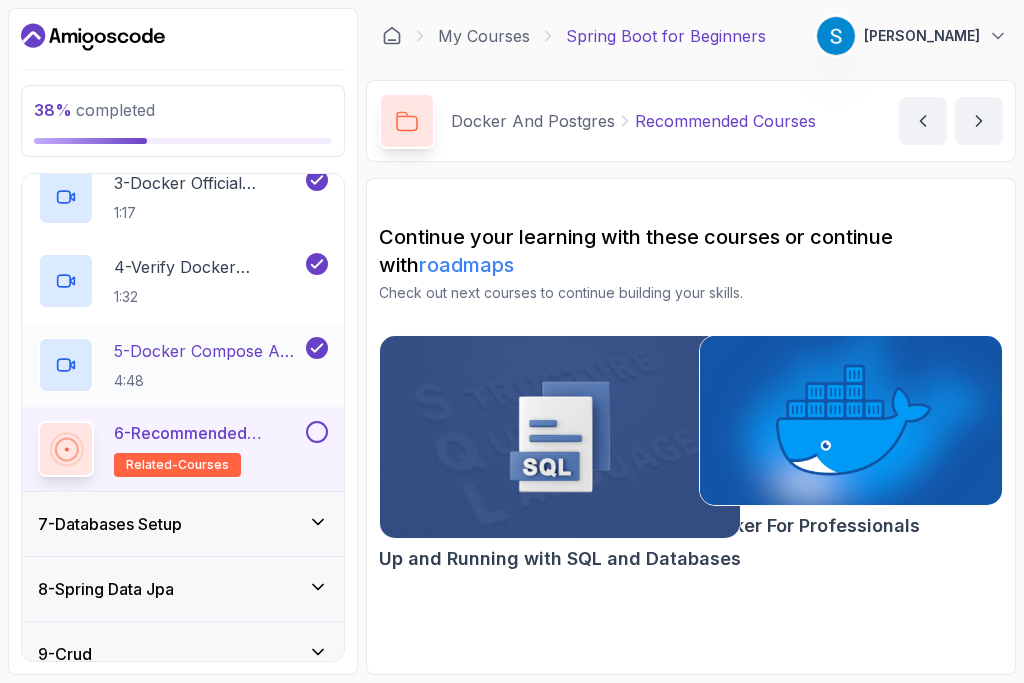 scroll, scrollTop: 744, scrollLeft: 0, axis: vertical 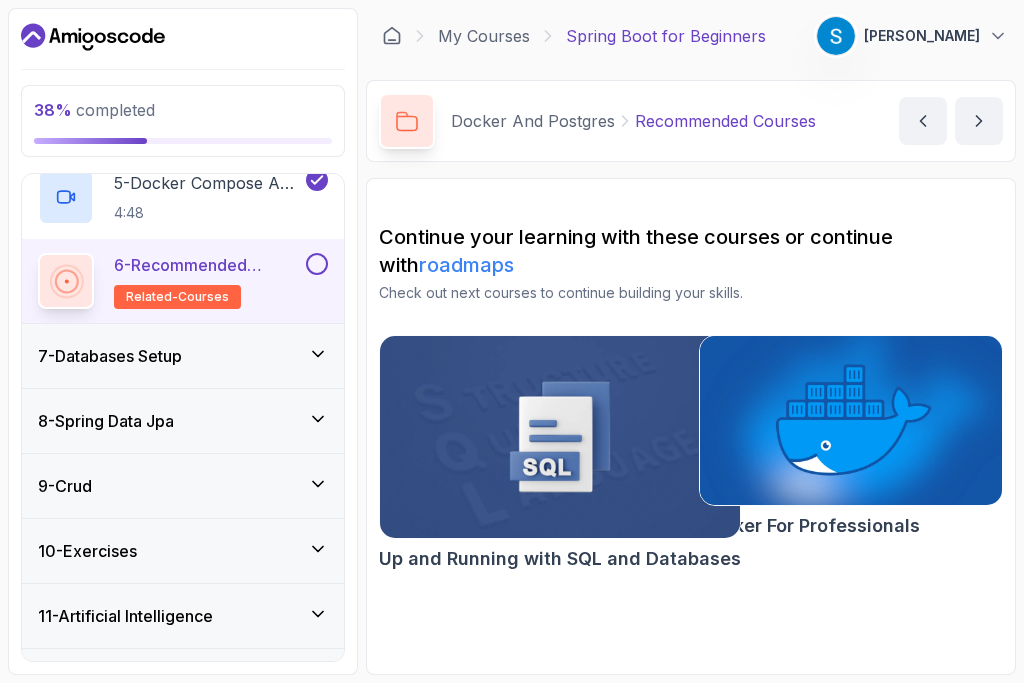 click on "7  -  Databases Setup" at bounding box center [183, 356] 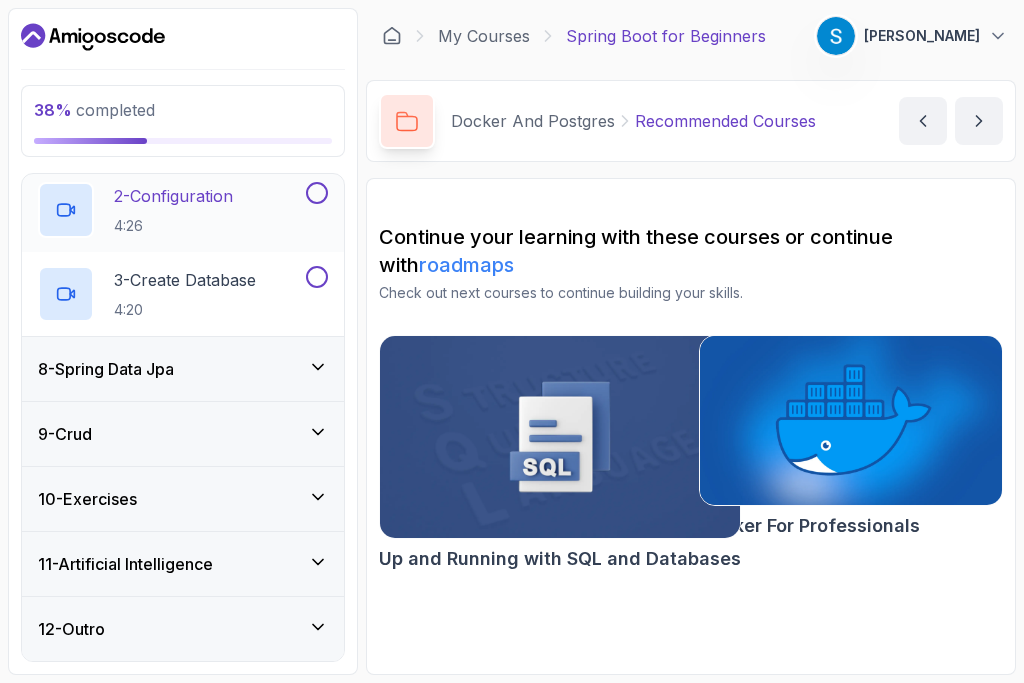 scroll, scrollTop: 293, scrollLeft: 0, axis: vertical 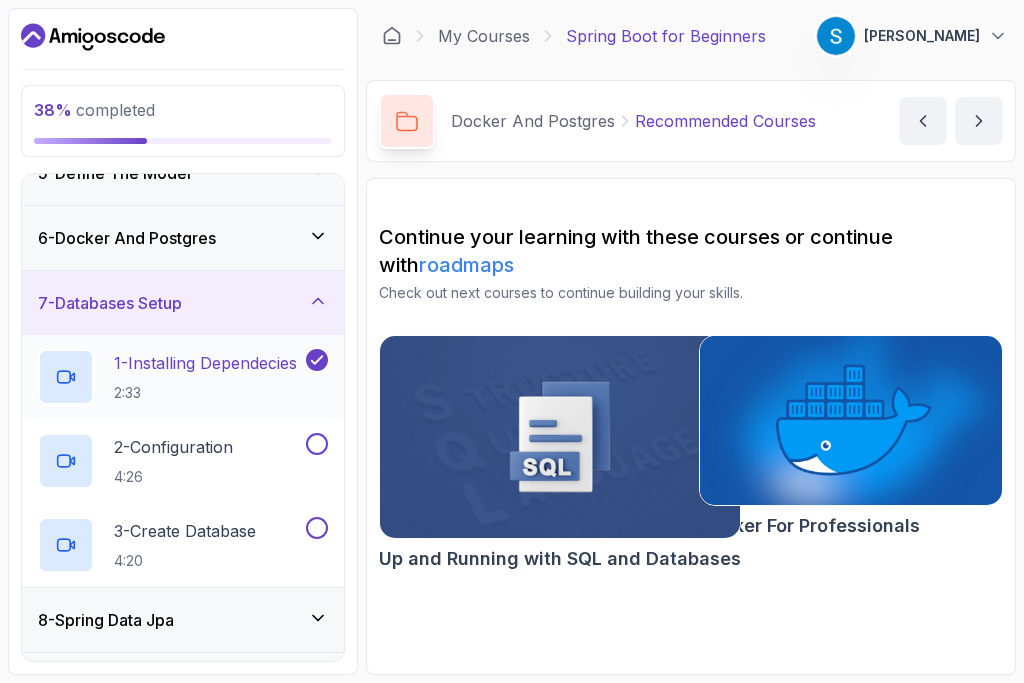 click on "1  -  Installing Dependecies 2:33" at bounding box center (205, 377) 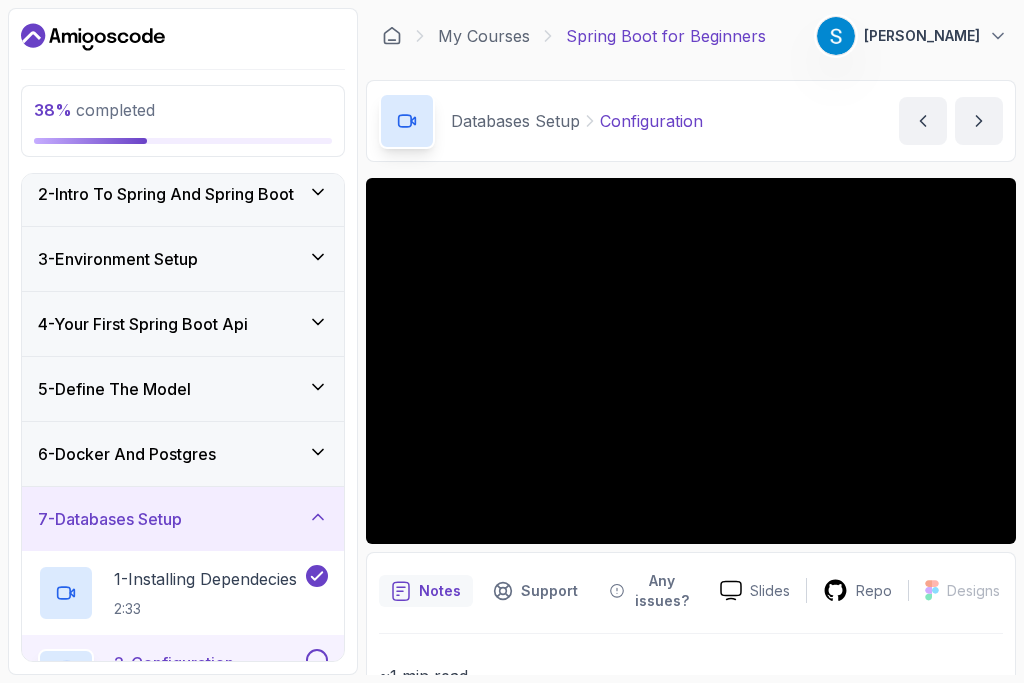 scroll, scrollTop: 0, scrollLeft: 0, axis: both 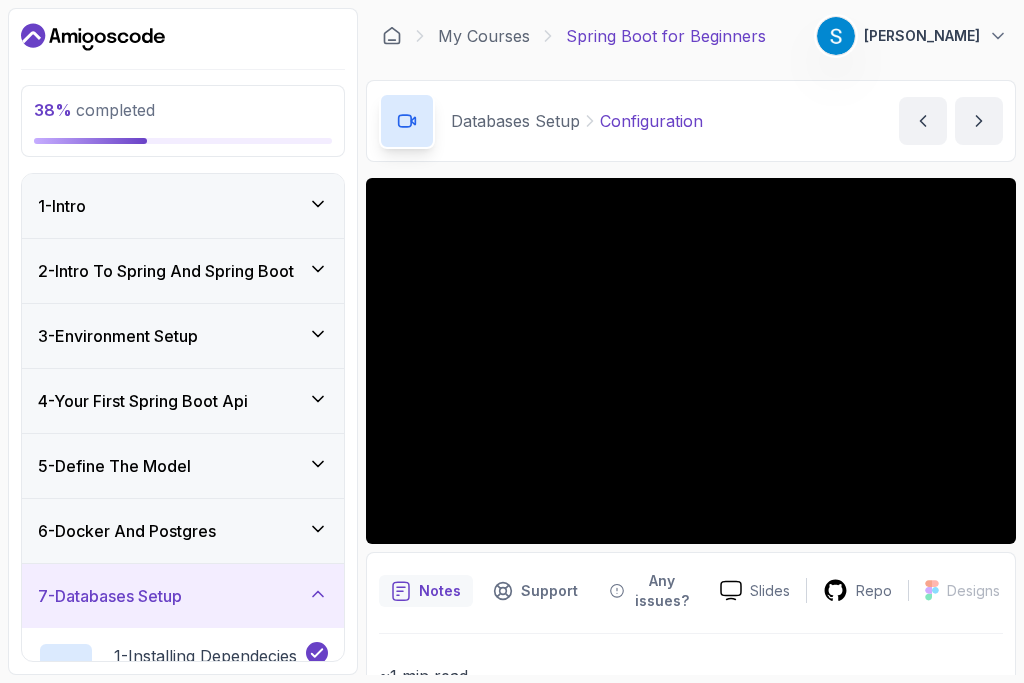 click on "3  -  Environment Setup" at bounding box center (118, 336) 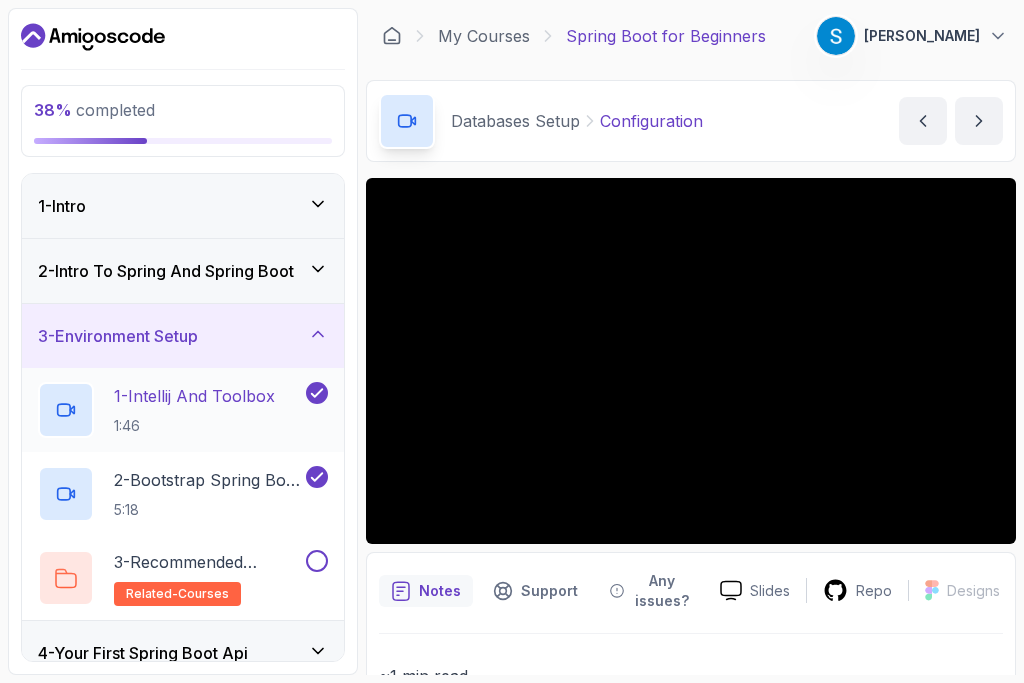 click on "1  -  Intellij And Toolbox" at bounding box center (194, 396) 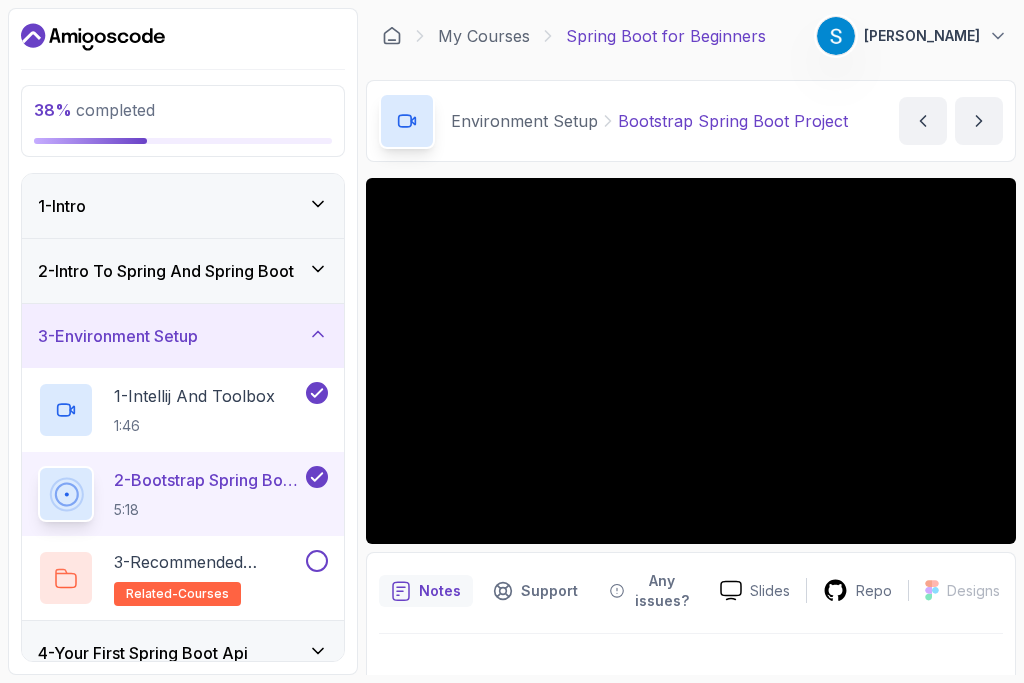 scroll, scrollTop: 28, scrollLeft: 0, axis: vertical 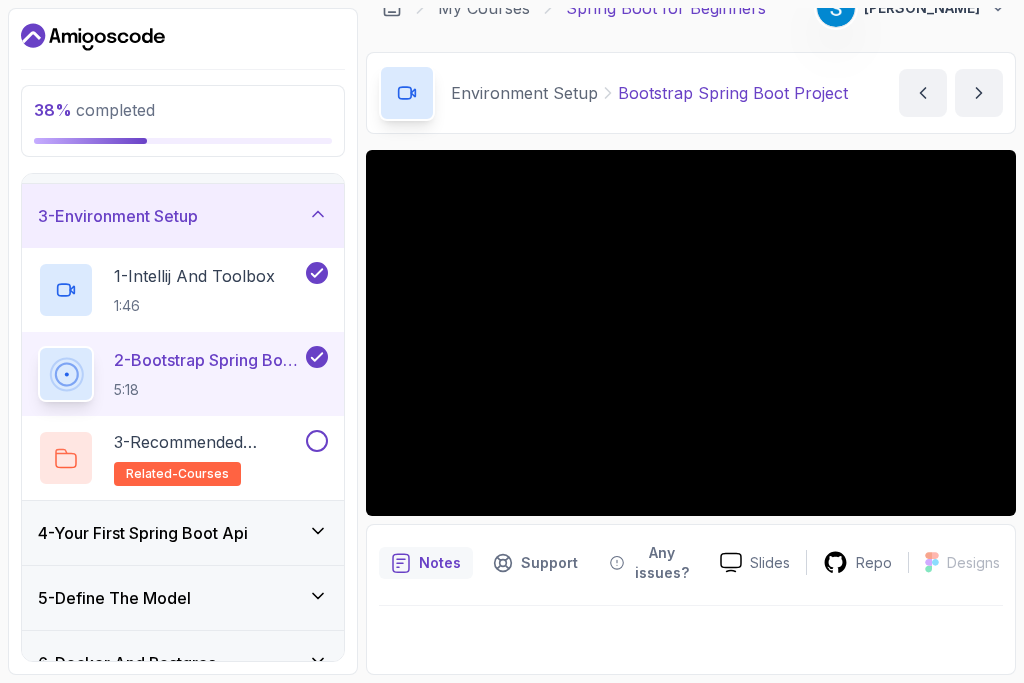 click on "4  -  Your First Spring Boot Api" at bounding box center (143, 533) 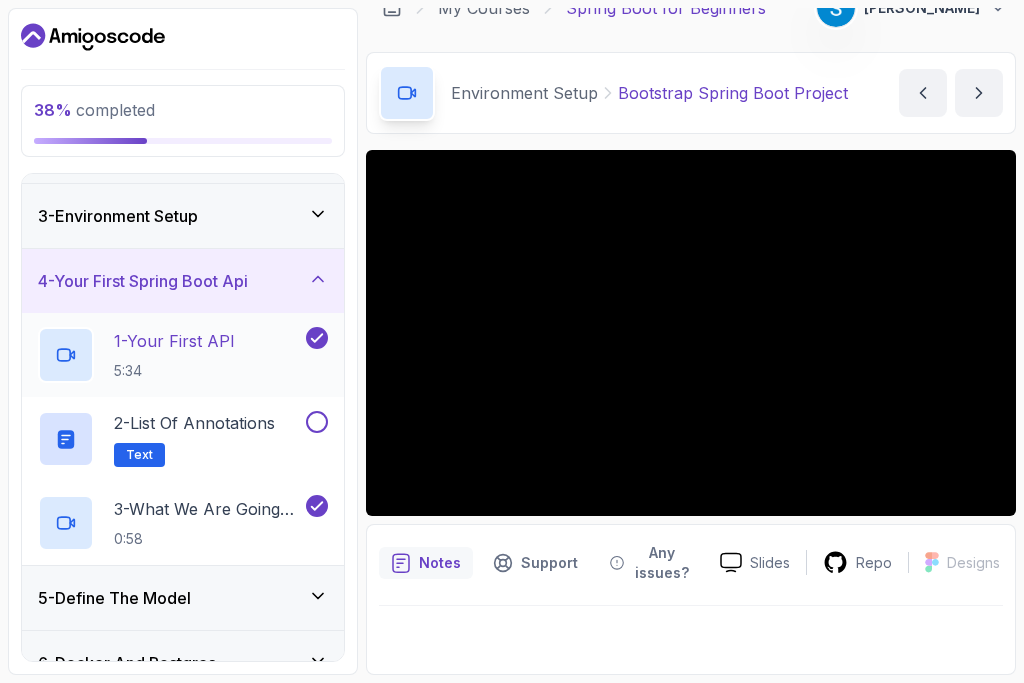 click on "1  -  Your First API 5:34" at bounding box center [174, 355] 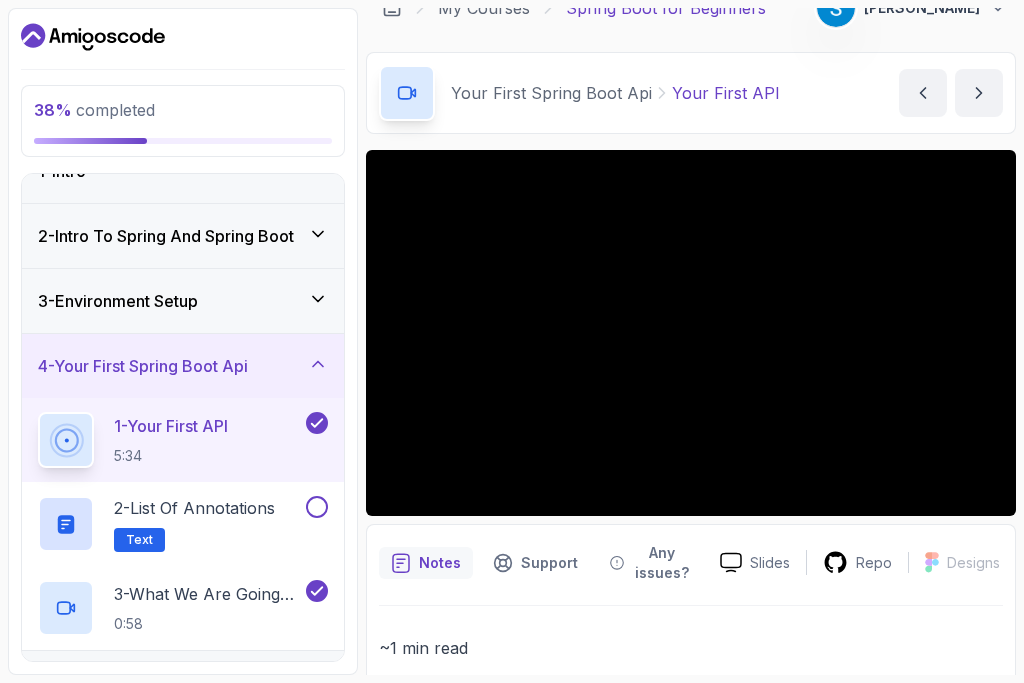 scroll, scrollTop: 53, scrollLeft: 0, axis: vertical 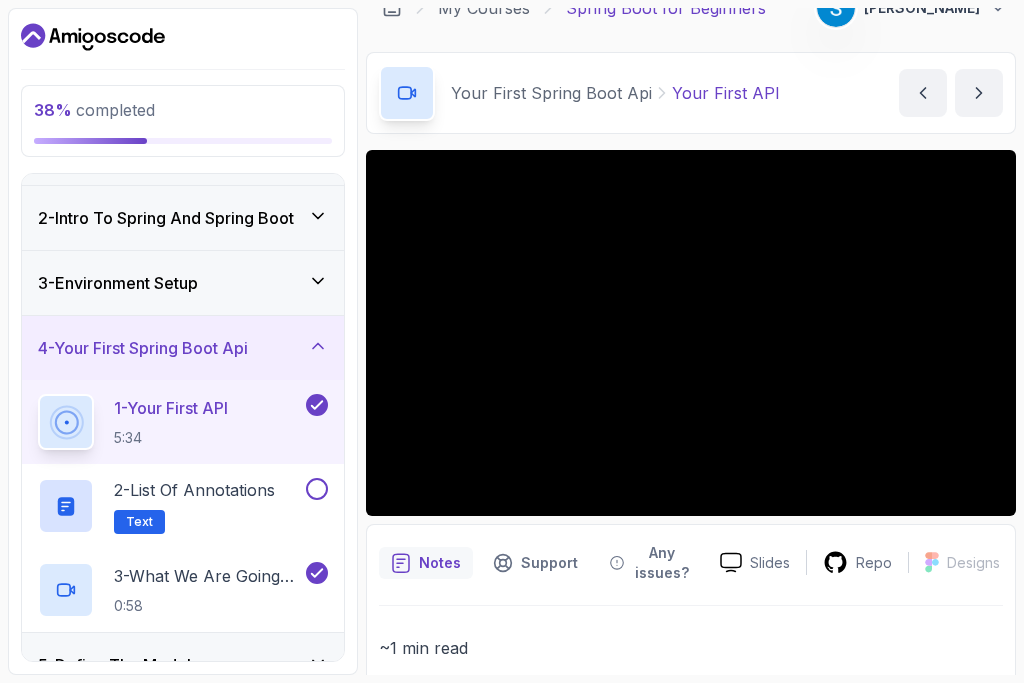 click on "3  -  Environment Setup" at bounding box center (118, 283) 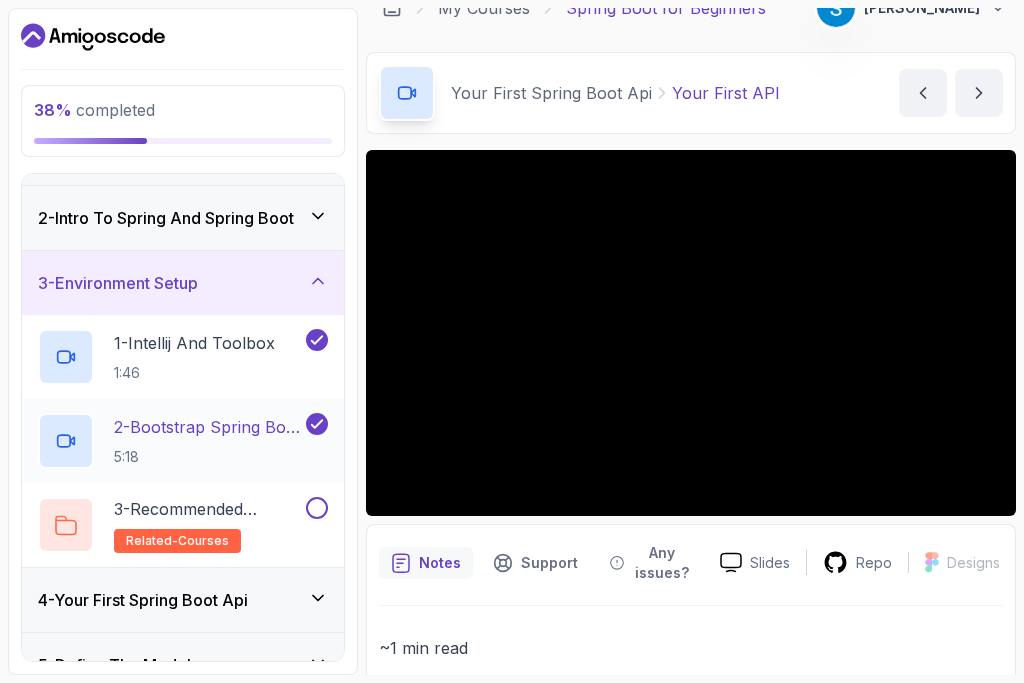 click on "5:18" at bounding box center [208, 457] 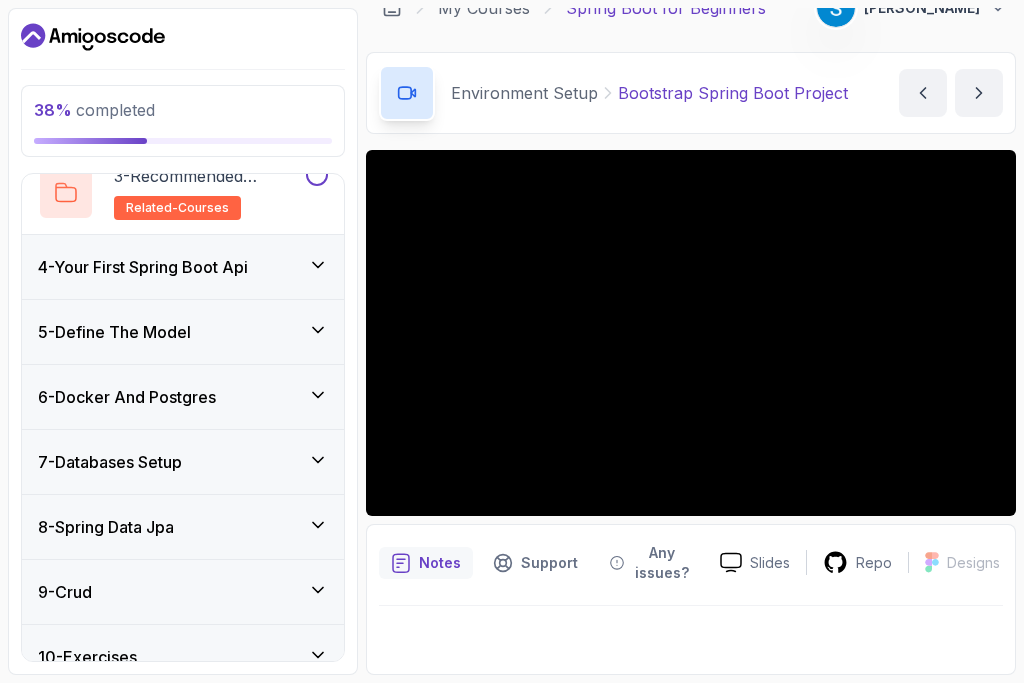 scroll, scrollTop: 383, scrollLeft: 0, axis: vertical 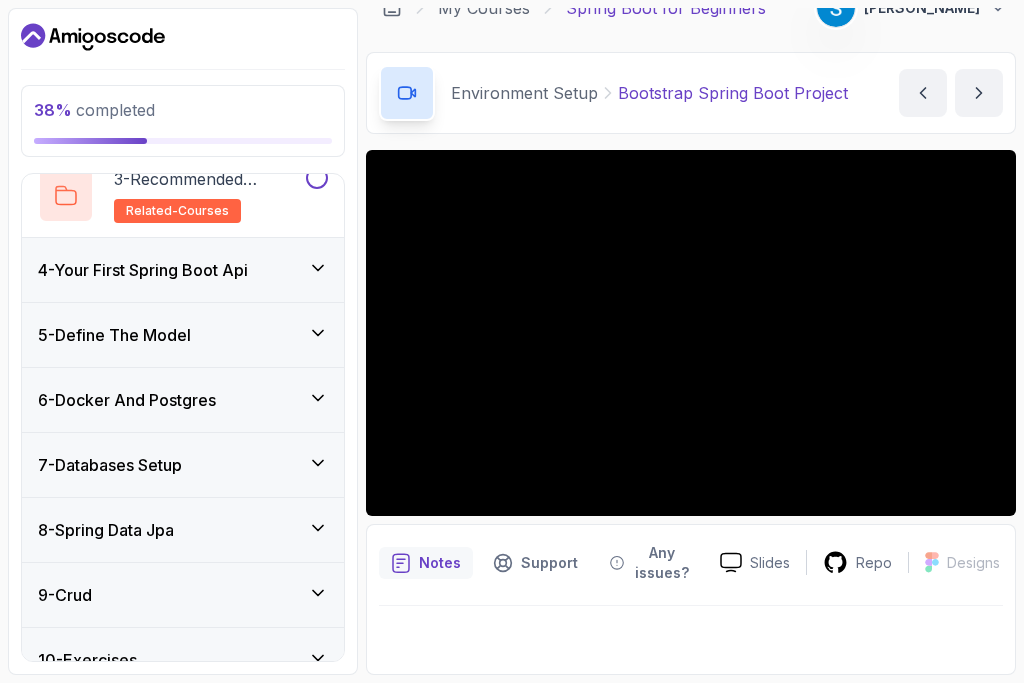 click on "4  -  Your First Spring Boot Api" at bounding box center (183, 270) 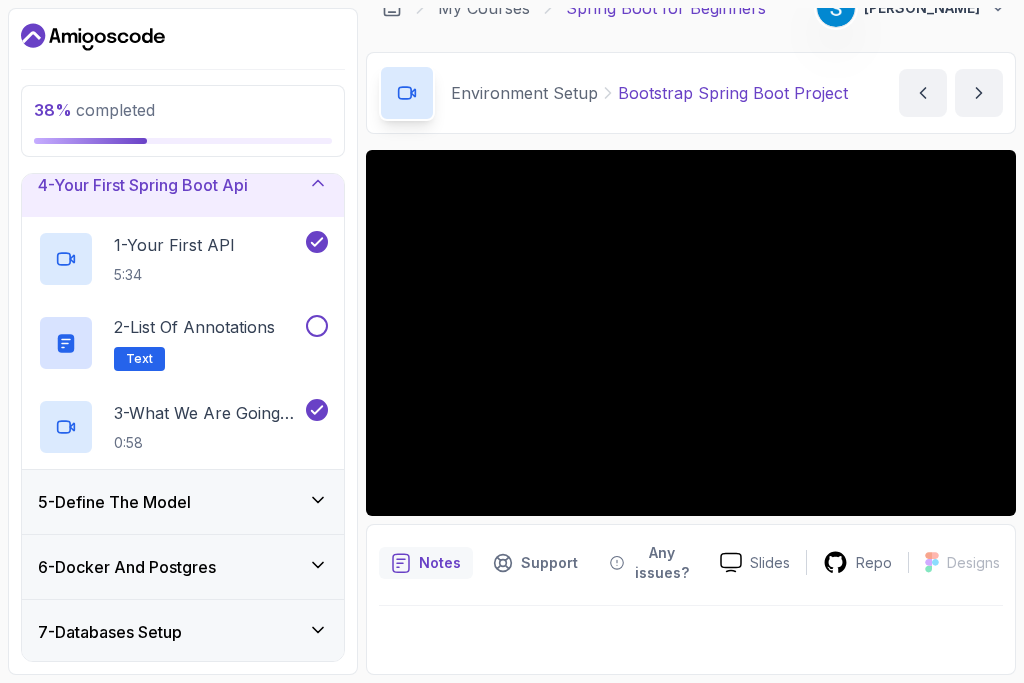 scroll, scrollTop: 215, scrollLeft: 0, axis: vertical 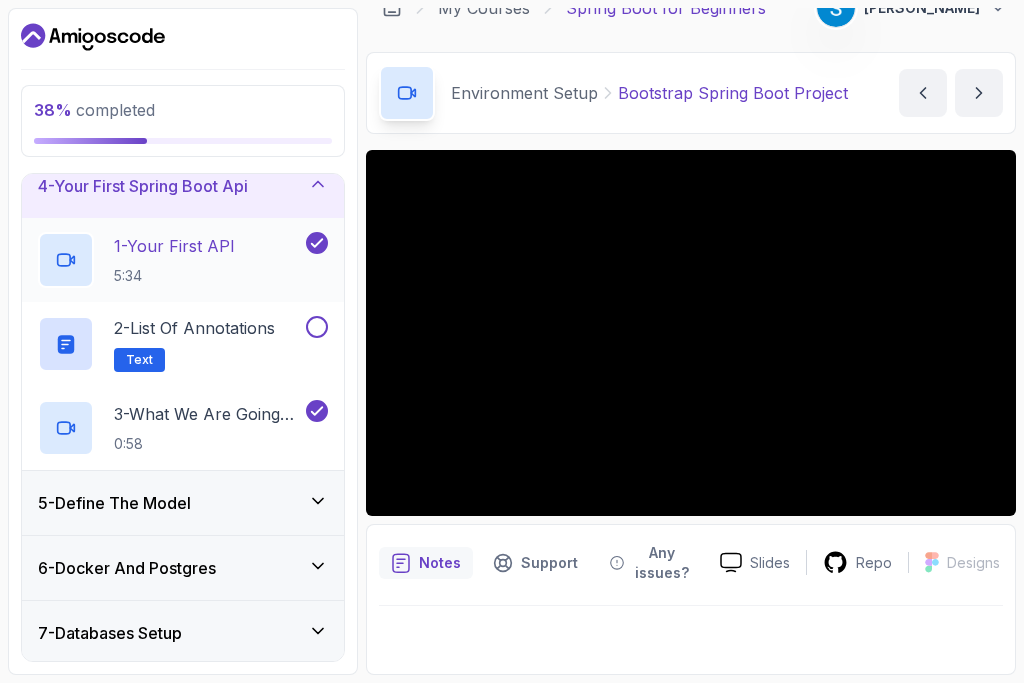 click on "1  -  Your First API 5:34" at bounding box center [174, 260] 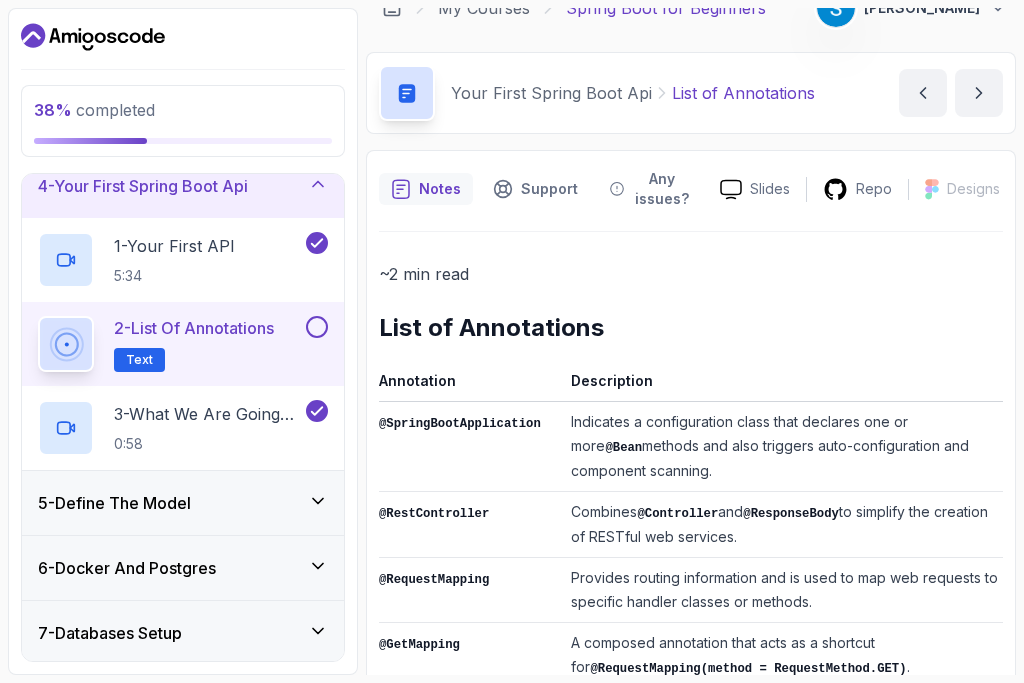 click on "5  -  Define The Model" at bounding box center (183, 503) 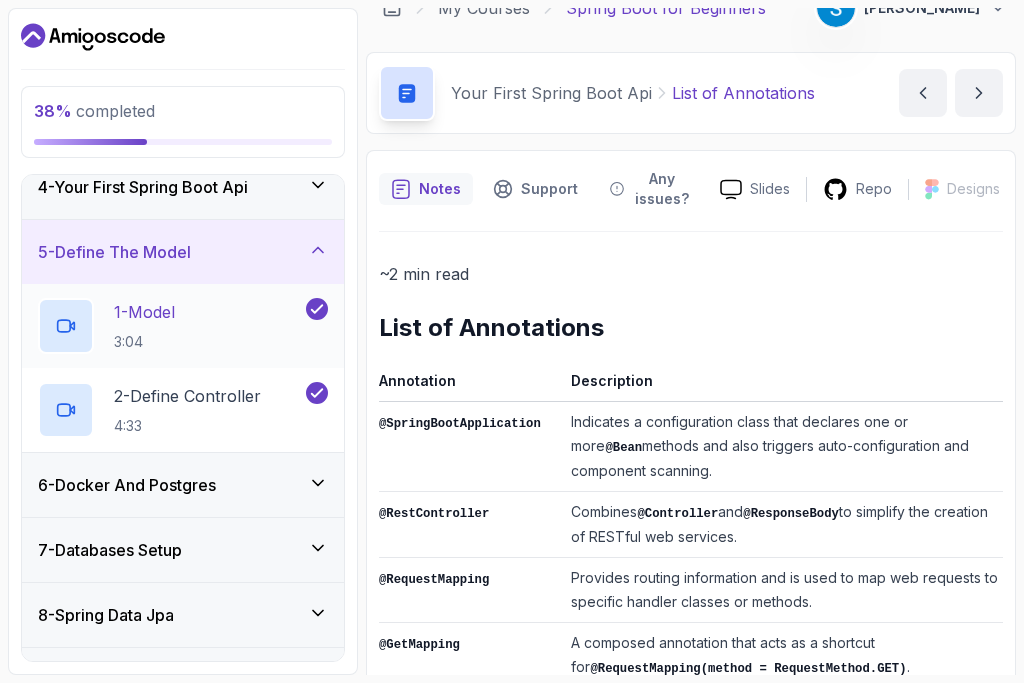 click on "1  -  Model 3:04" at bounding box center (144, 326) 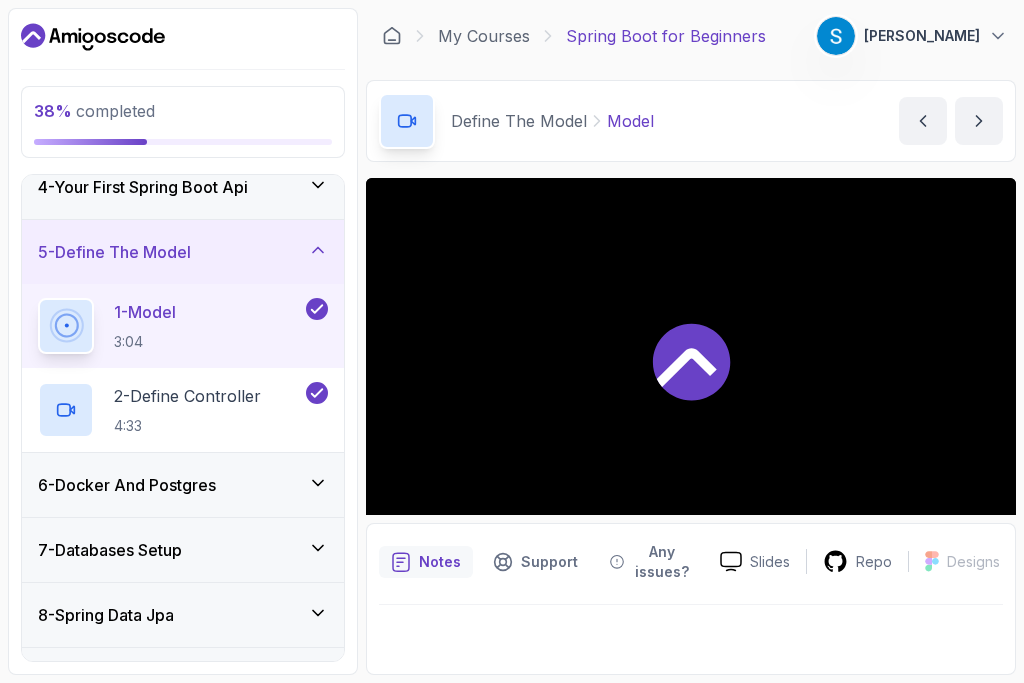 scroll, scrollTop: 0, scrollLeft: 0, axis: both 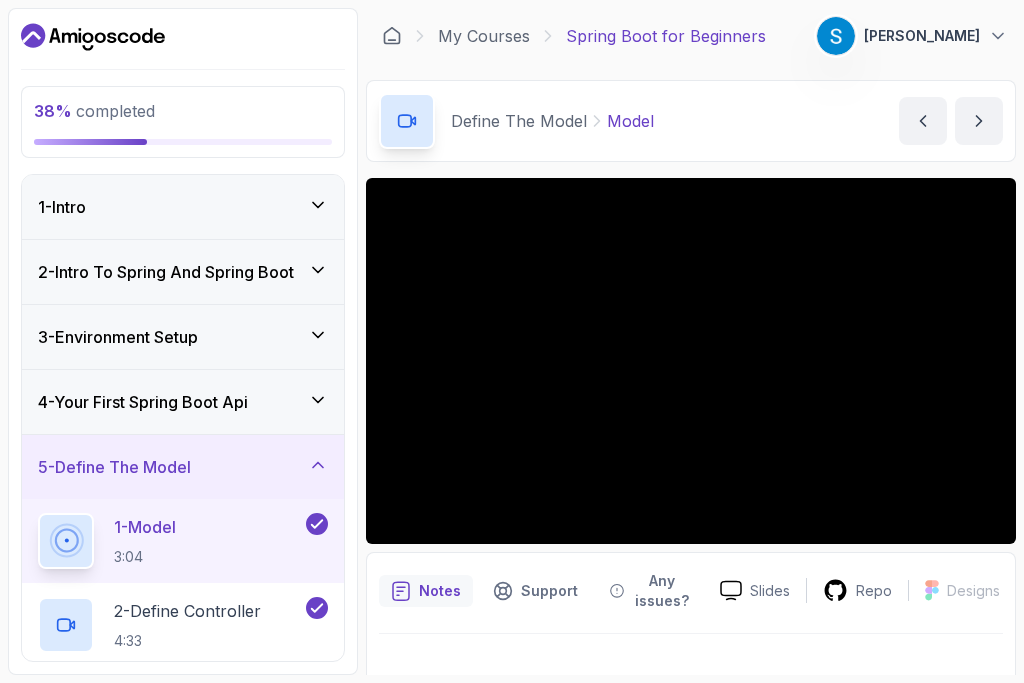 click on "4  -  Your First Spring Boot Api" at bounding box center [183, 402] 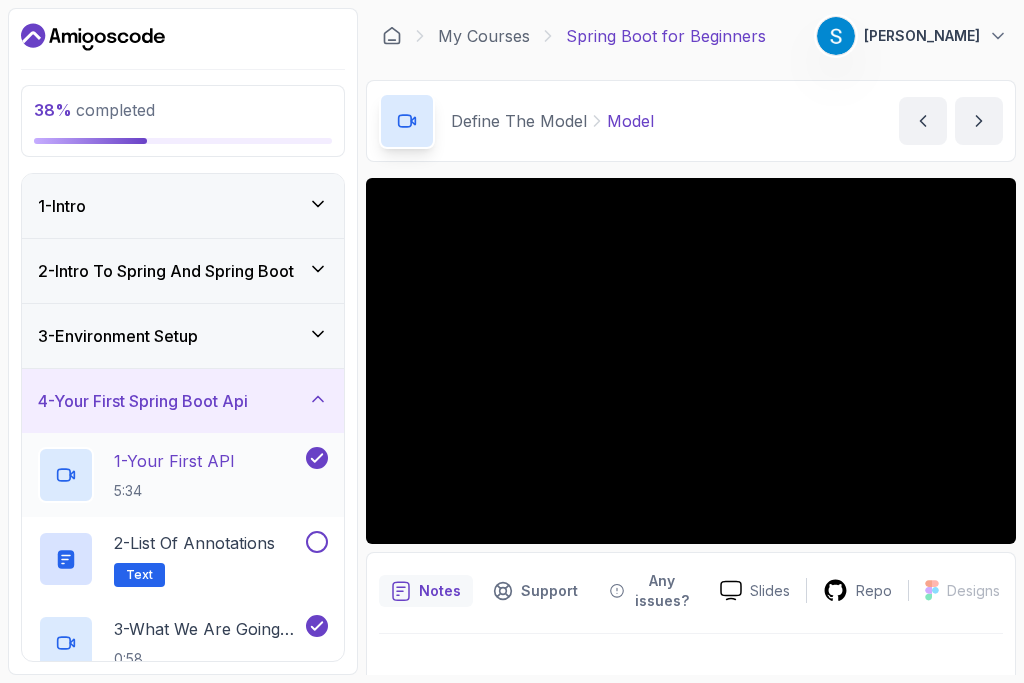 click on "5:34" at bounding box center [174, 491] 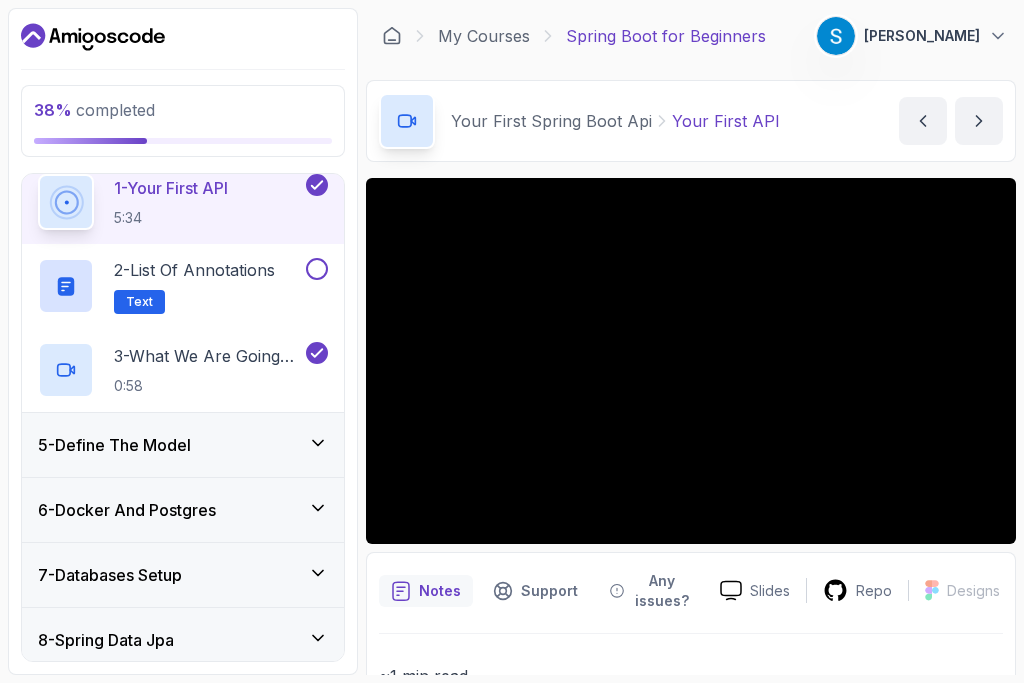 scroll, scrollTop: 271, scrollLeft: 0, axis: vertical 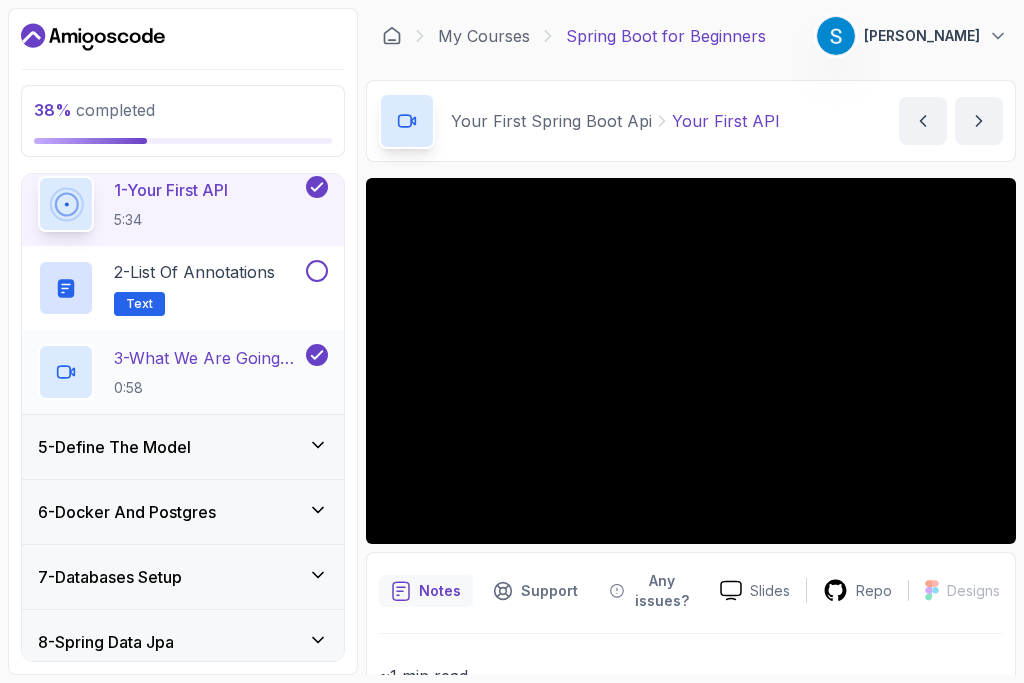 click on "3  -  What We Are Going To Build" at bounding box center [208, 358] 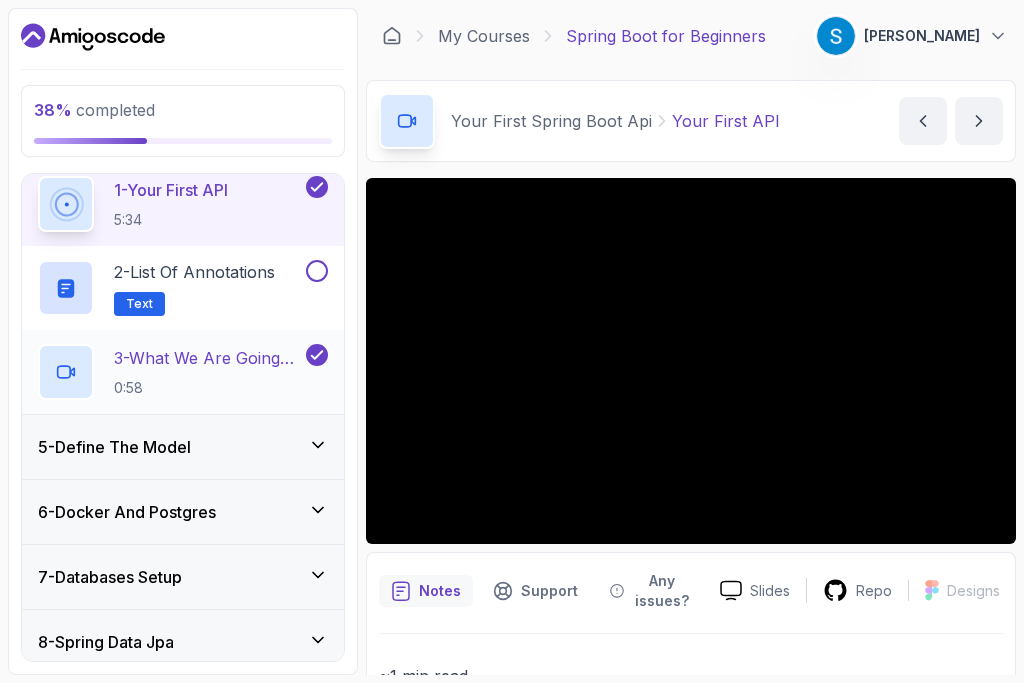 click on "3  -  What We Are Going To Build" at bounding box center [208, 358] 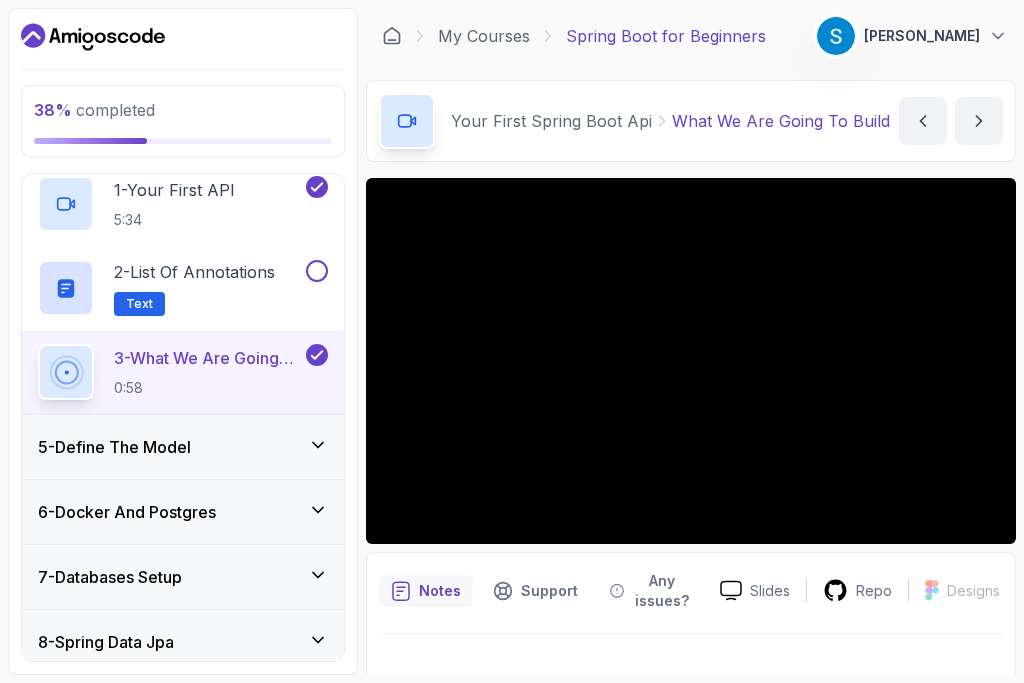 click 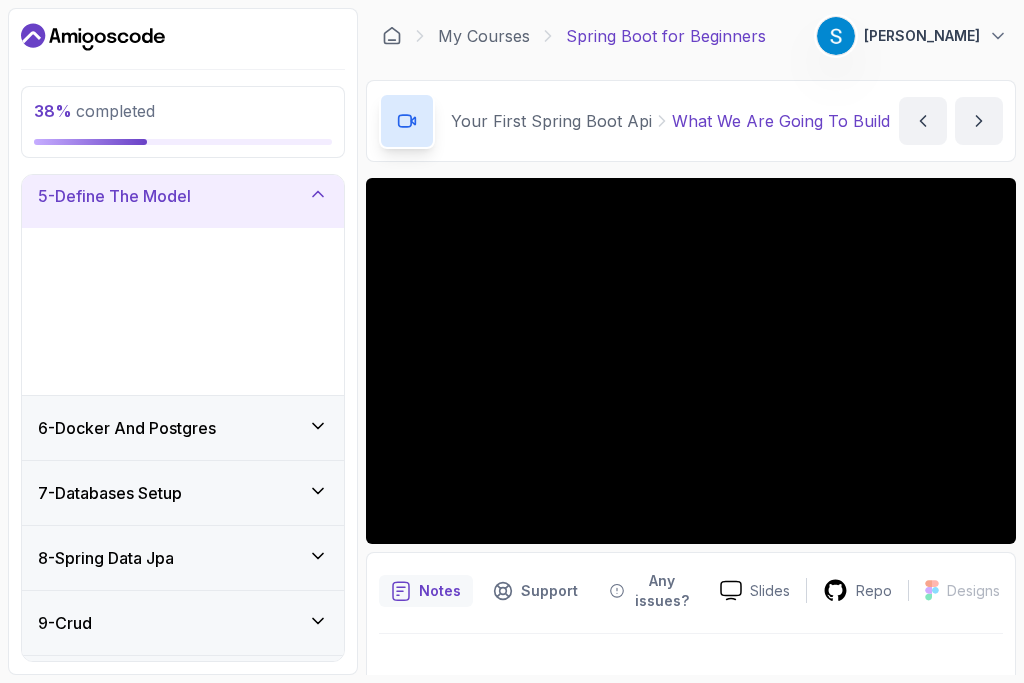 scroll, scrollTop: 264, scrollLeft: 0, axis: vertical 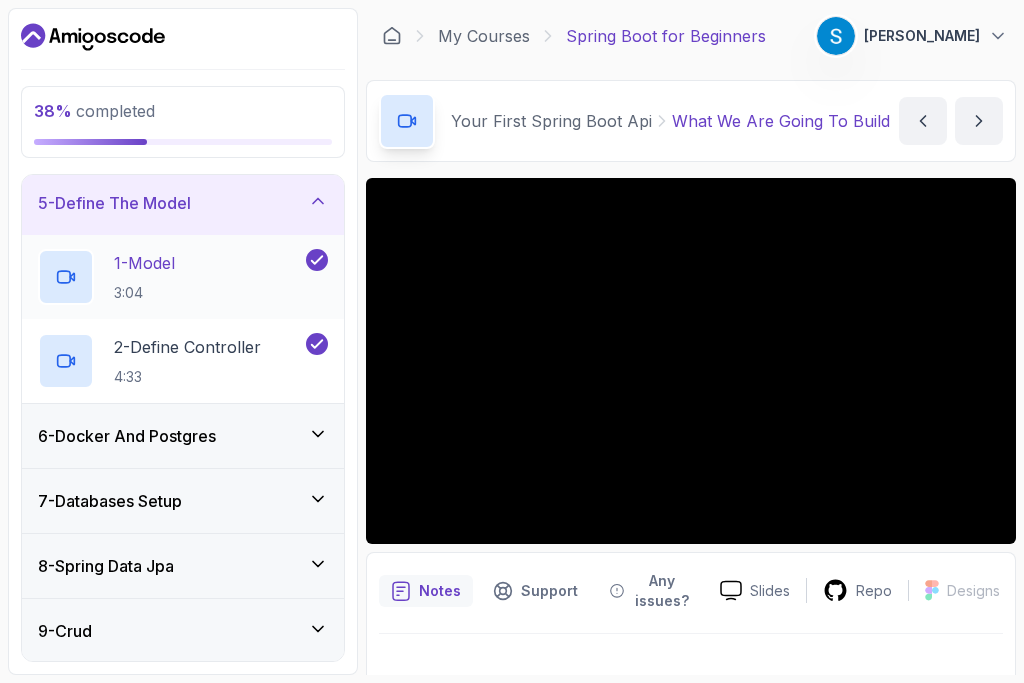click on "1  -  Model 3:04" at bounding box center (170, 277) 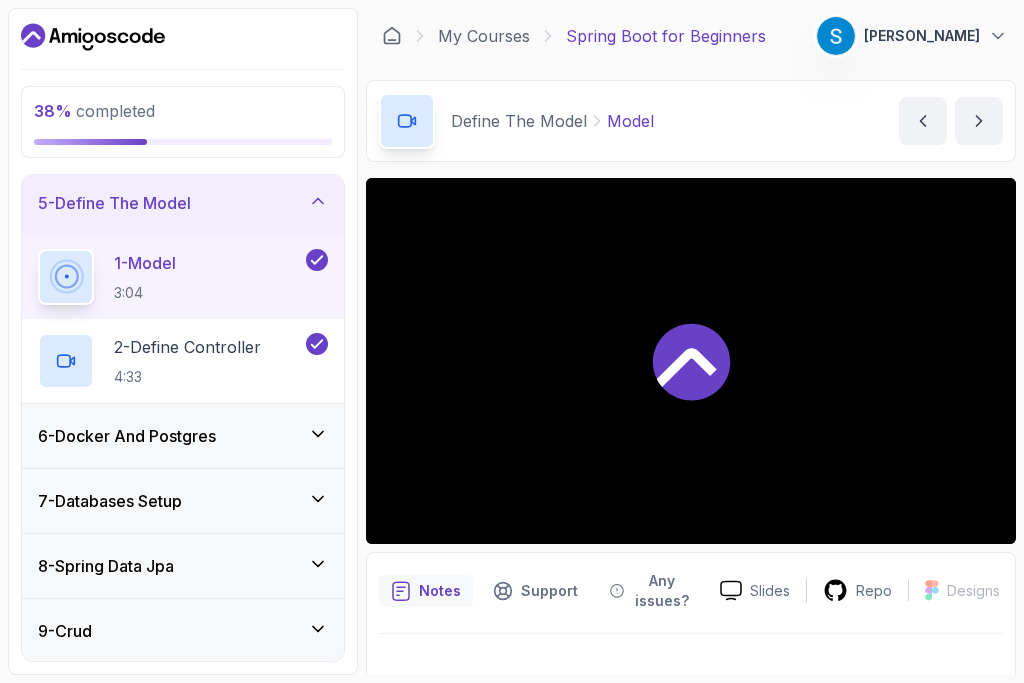 click on "1  -  Model 3:04" at bounding box center (170, 277) 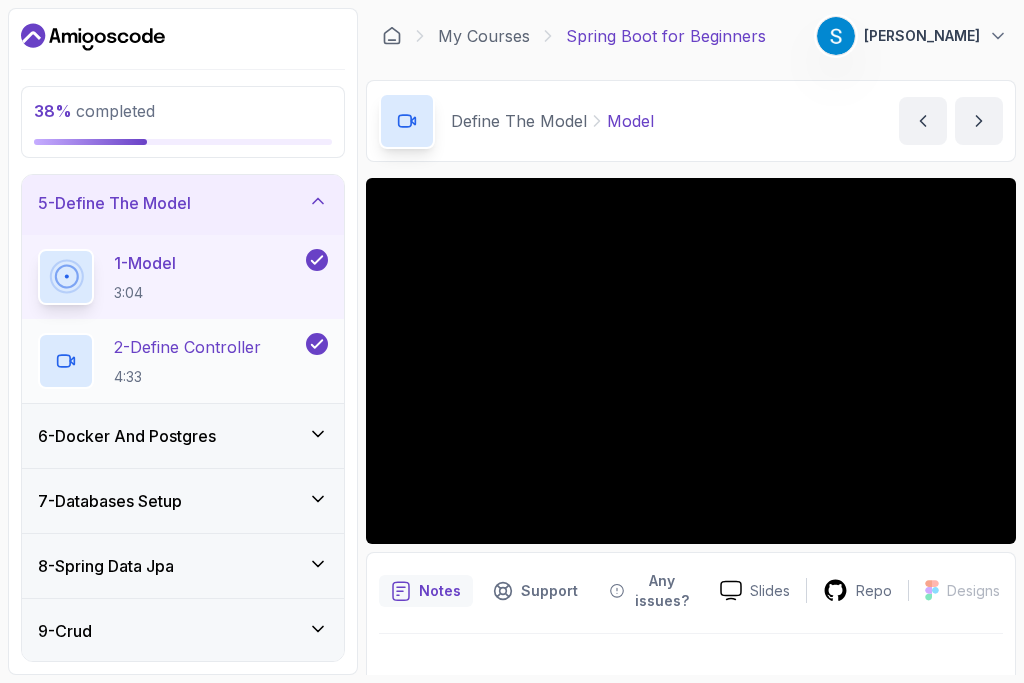 click on "2  -  Define Controller 4:33" at bounding box center (187, 361) 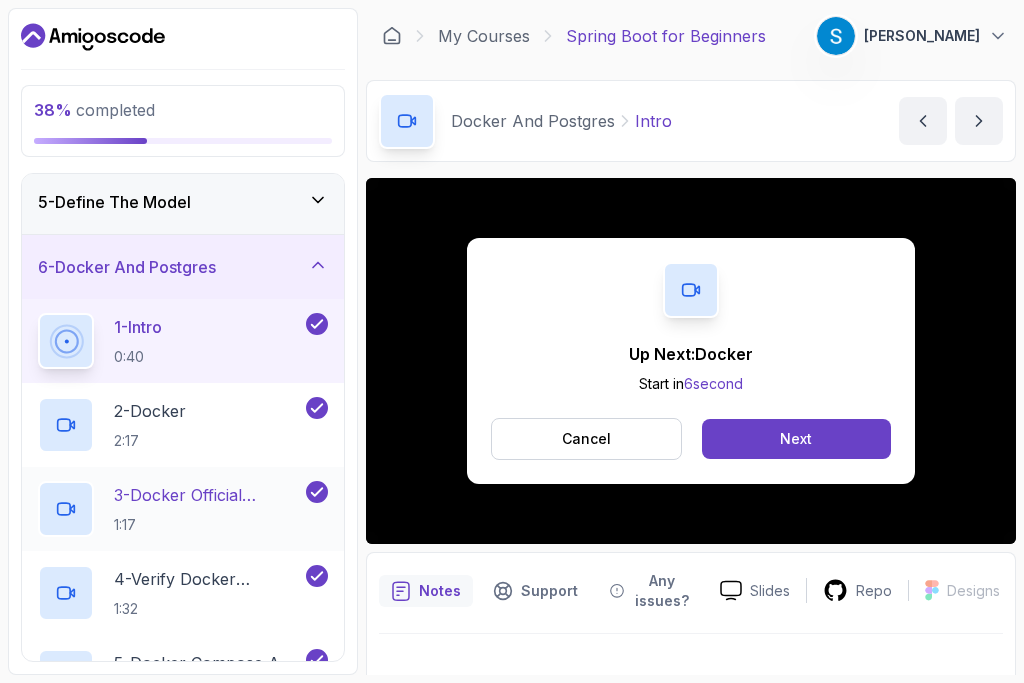 click on "1:17" at bounding box center [208, 525] 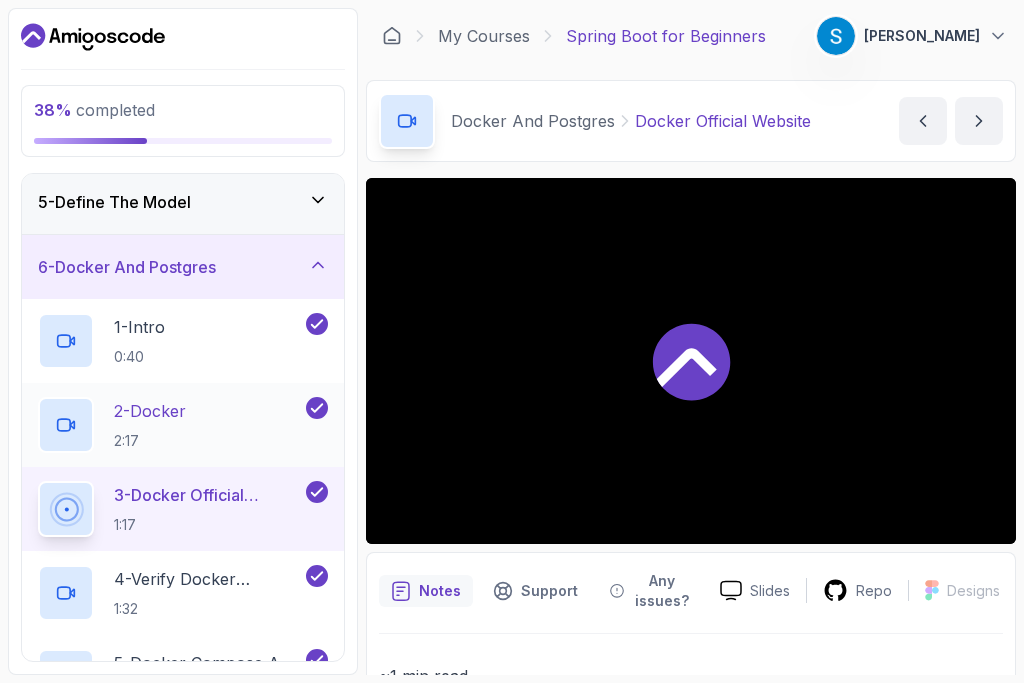 scroll, scrollTop: 407, scrollLeft: 0, axis: vertical 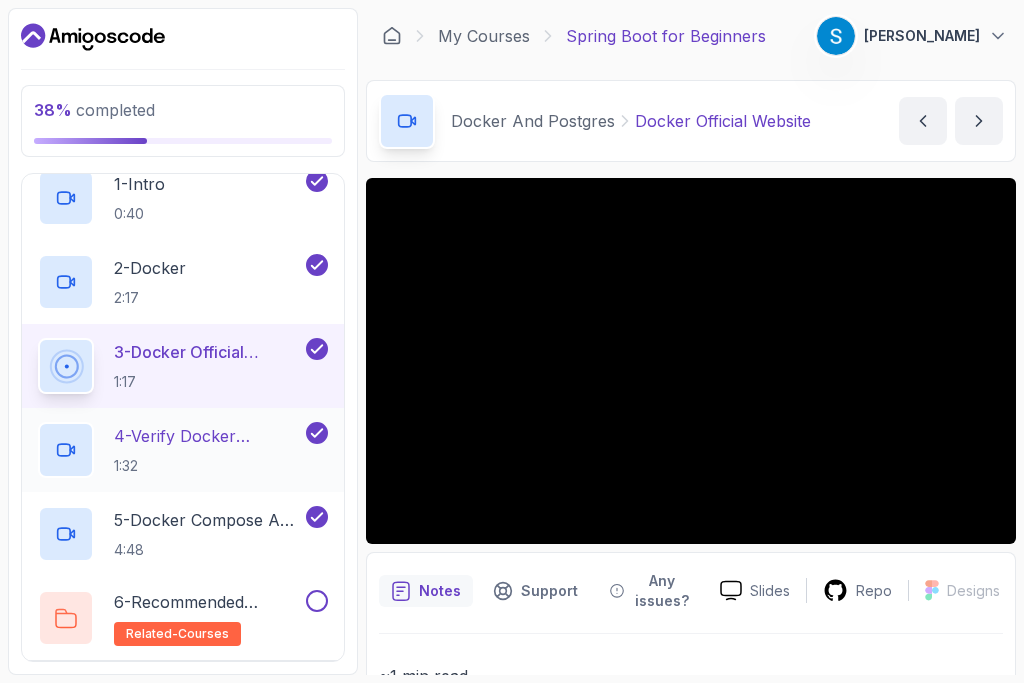 click on "4  -  Verify Docker Installation" at bounding box center (208, 436) 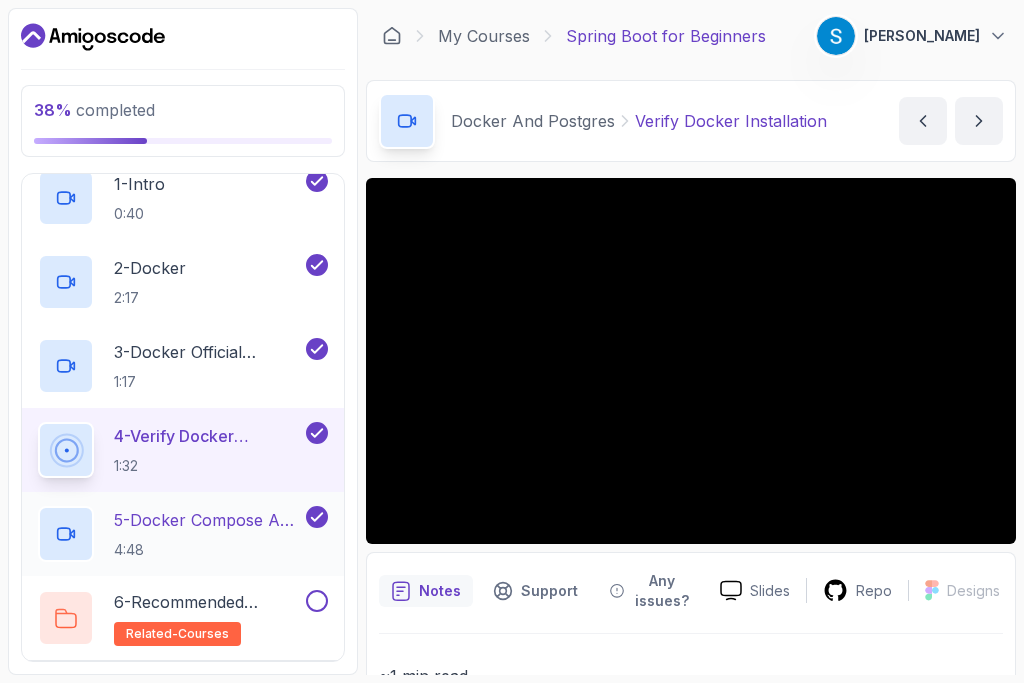 click on "4:48" at bounding box center (208, 550) 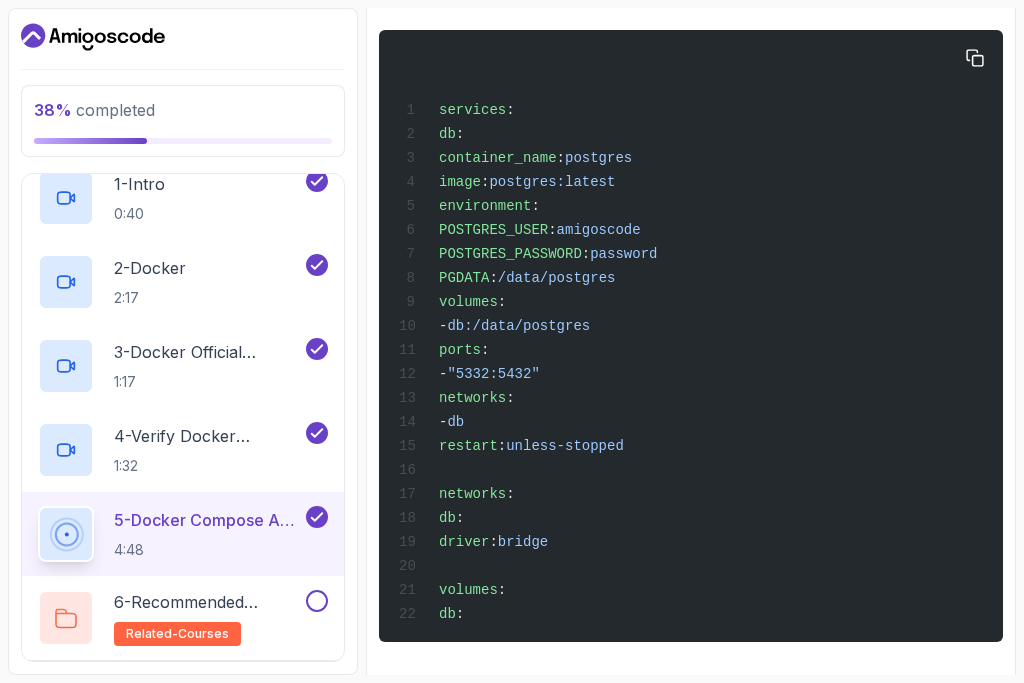 scroll, scrollTop: 689, scrollLeft: 0, axis: vertical 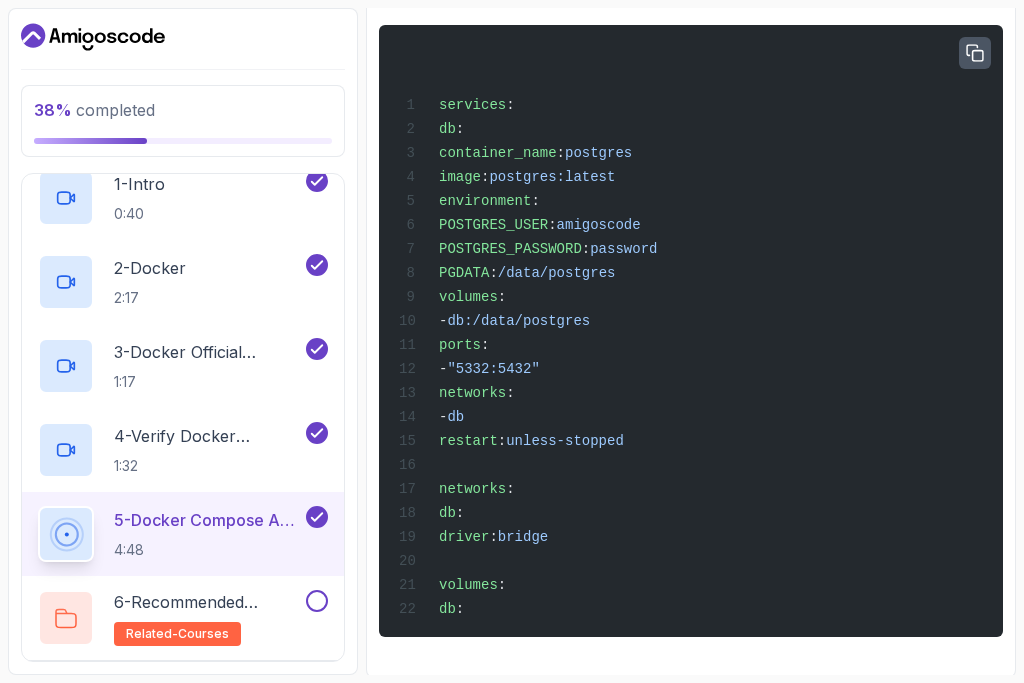 click 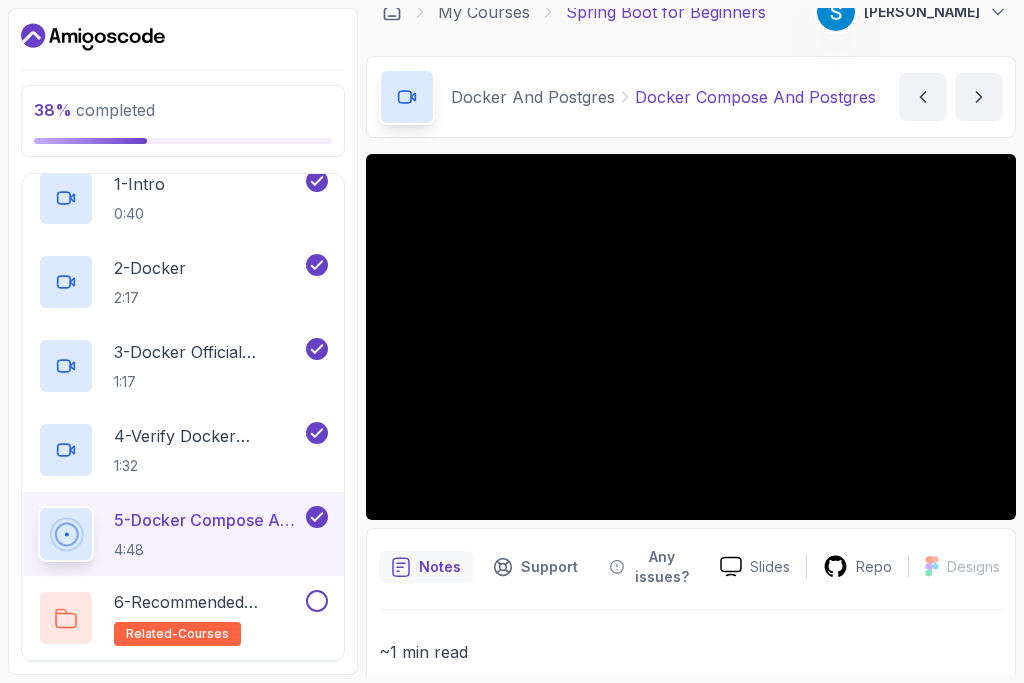 scroll, scrollTop: 0, scrollLeft: 0, axis: both 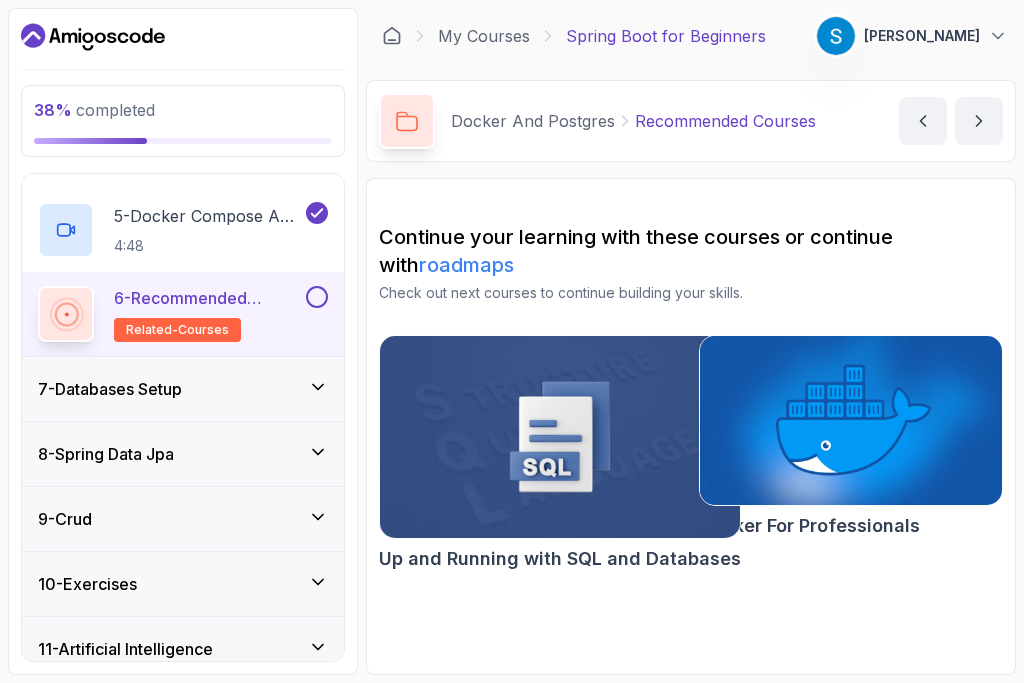 click on "7  -  Databases Setup" at bounding box center [183, 389] 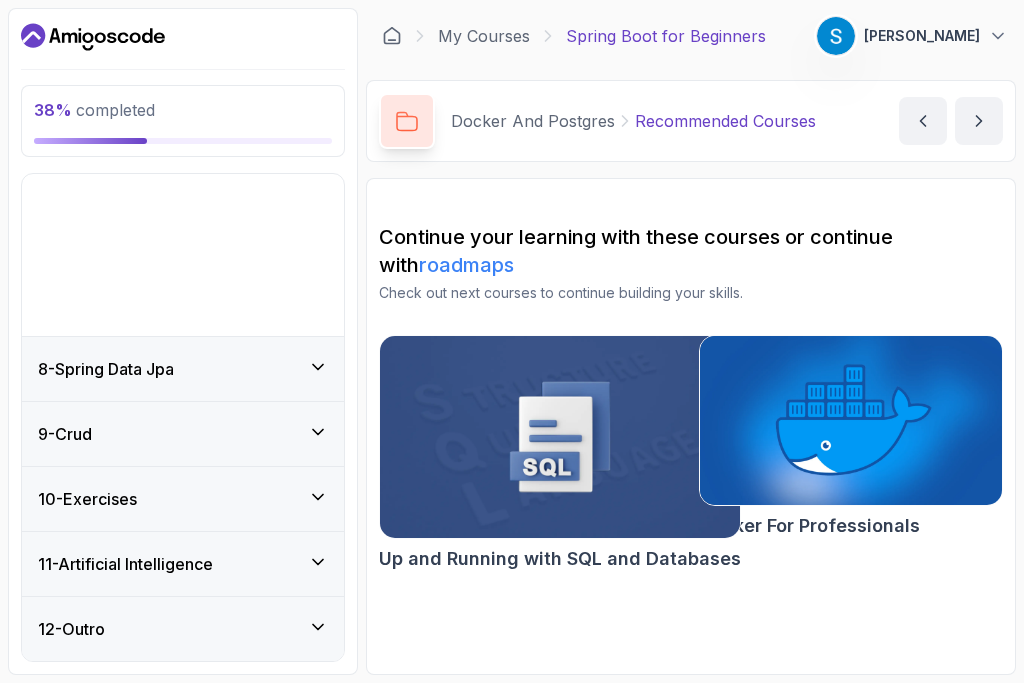 scroll, scrollTop: 293, scrollLeft: 0, axis: vertical 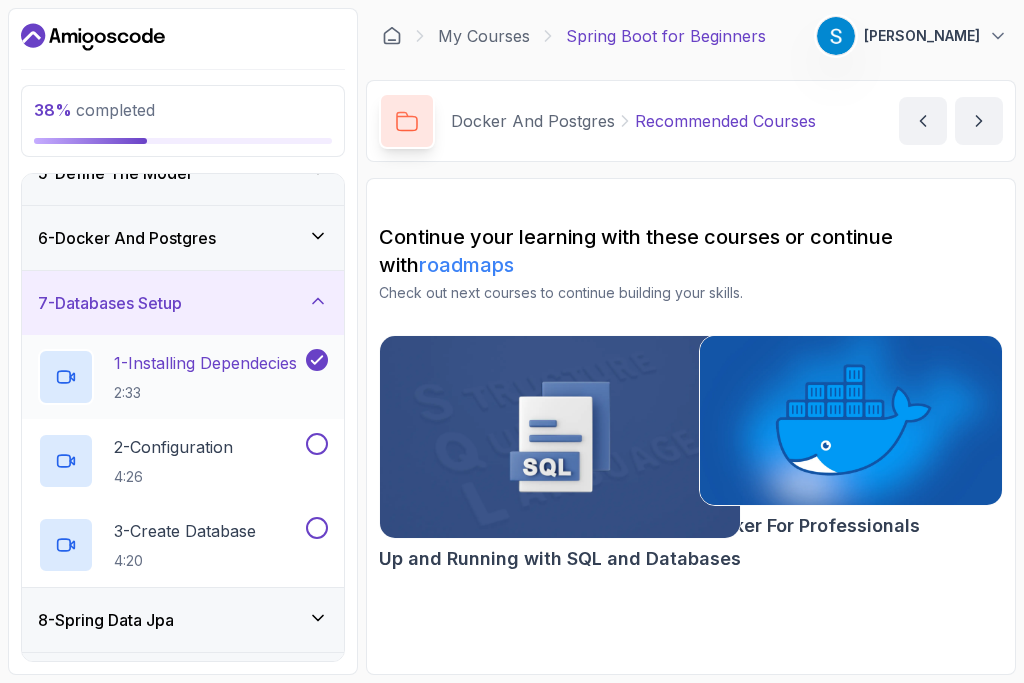 click on "1  -  Installing Dependecies 2:33" at bounding box center (205, 377) 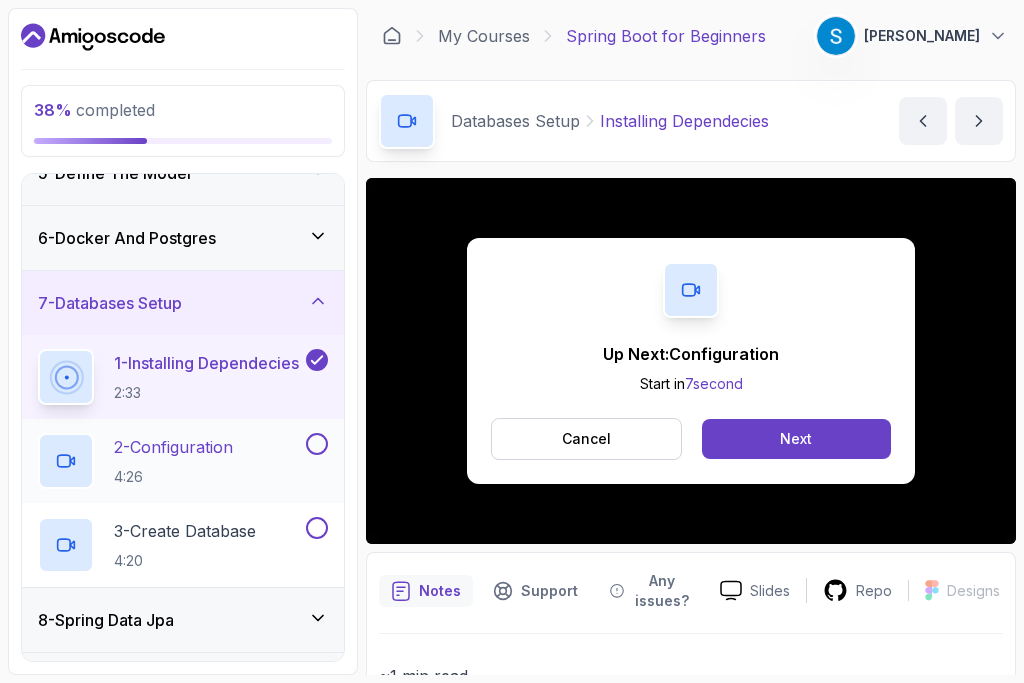 click on "4:26" at bounding box center (173, 477) 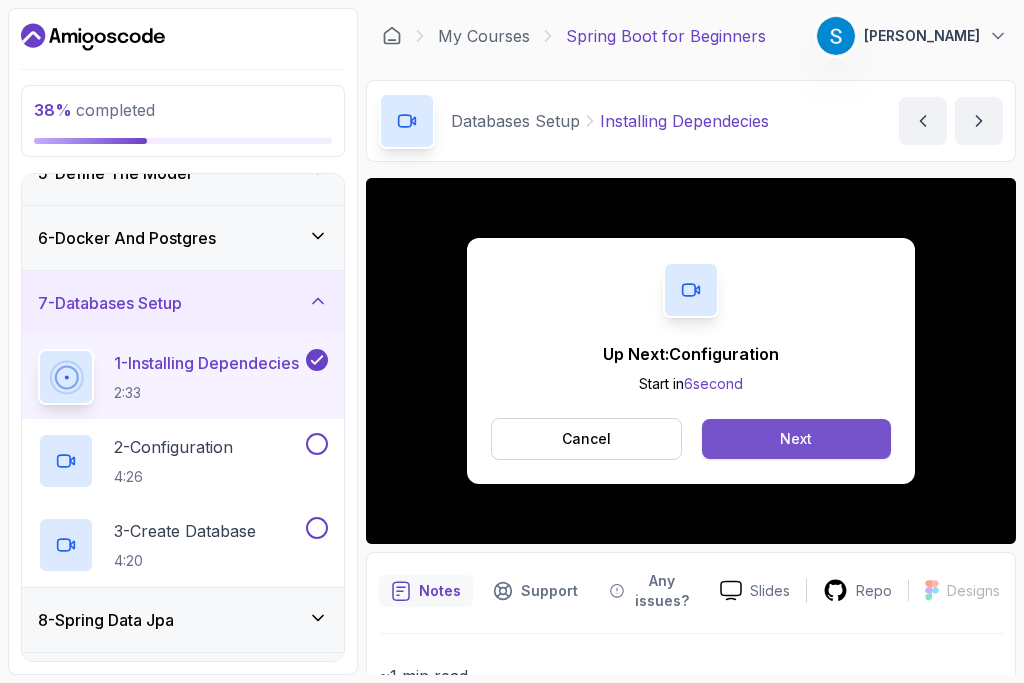click on "Next" at bounding box center [796, 439] 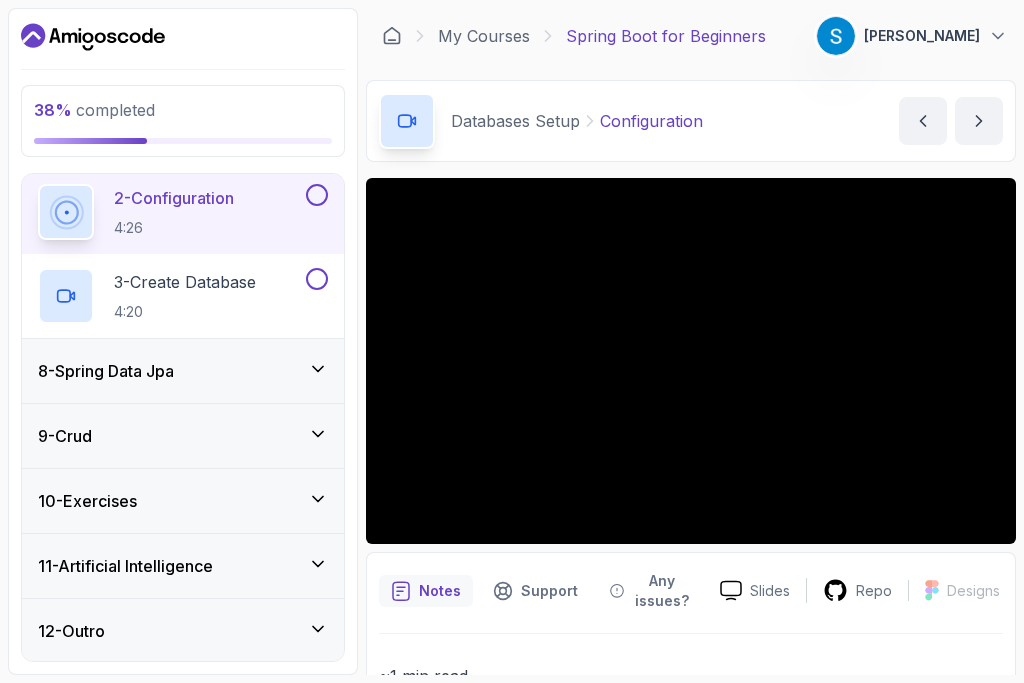 scroll, scrollTop: 544, scrollLeft: 0, axis: vertical 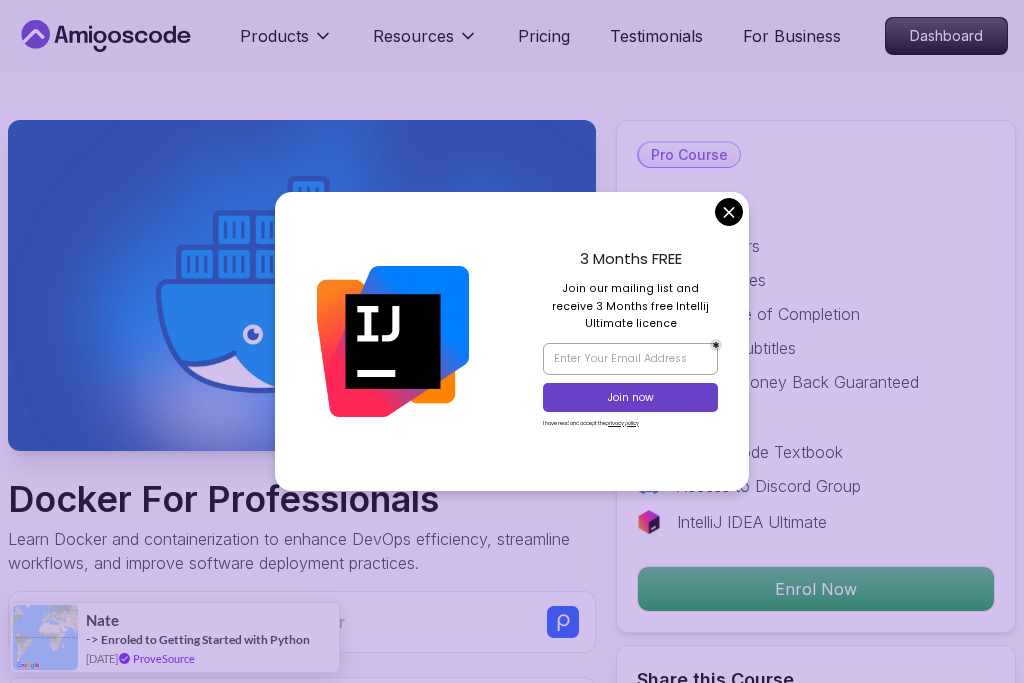 click on "Products Resources Pricing Testimonials For Business Dashboard Products Resources Pricing Testimonials For Business Dashboard Docker For Professionals Learn Docker and containerization to enhance DevOps efficiency, streamline workflows, and improve software deployment practices. Mama Samba Braima Djalo  /   Instructor Pro Course Includes: 4.64 Hours 80 Lectures Certificate of Completion English Subtitles 15 Days Money Back Guaranteed Access to: AmigosCode Textbook Access to Discord Group IntelliJ IDEA Ultimate Enrol Now Share this Course or Copy link Got a Team of 5 or More? With one subscription, give your entire team access to all courses and features. Check our Business Plan Mama Samba Braima Djalo  /   Instructor What you will learn docker terminal bash vscode Docker - Understand the basics of Docker and its role in modern software development. Managing Containers - Learn how to create, manage, and troubleshoot Docker containers.
Who is the course for?
{" "}" at bounding box center [512, 5766] 